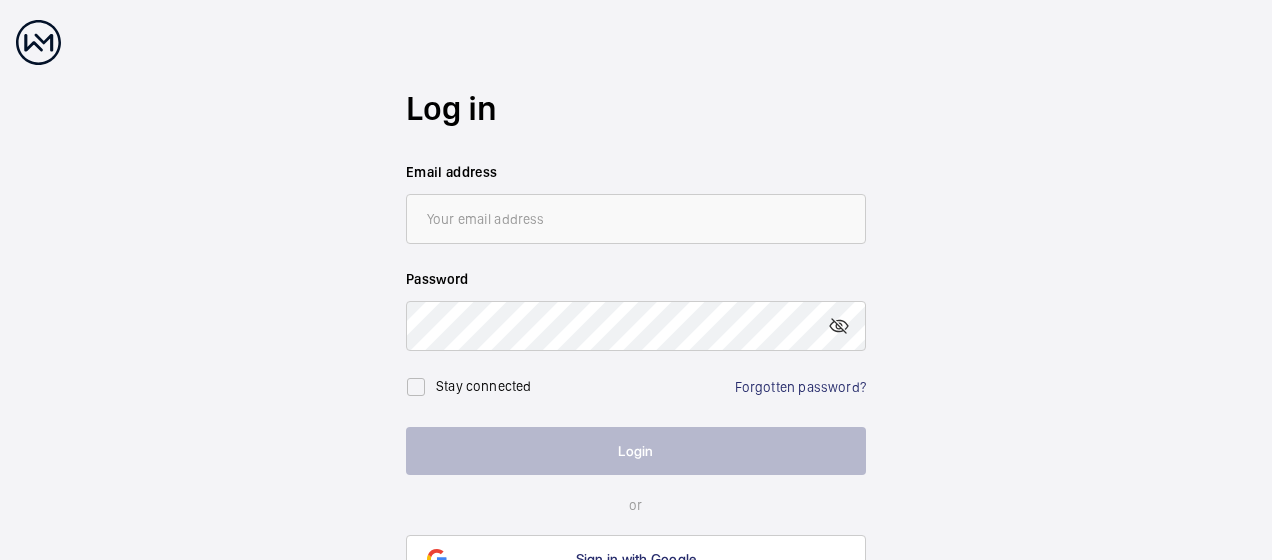 scroll, scrollTop: 0, scrollLeft: 0, axis: both 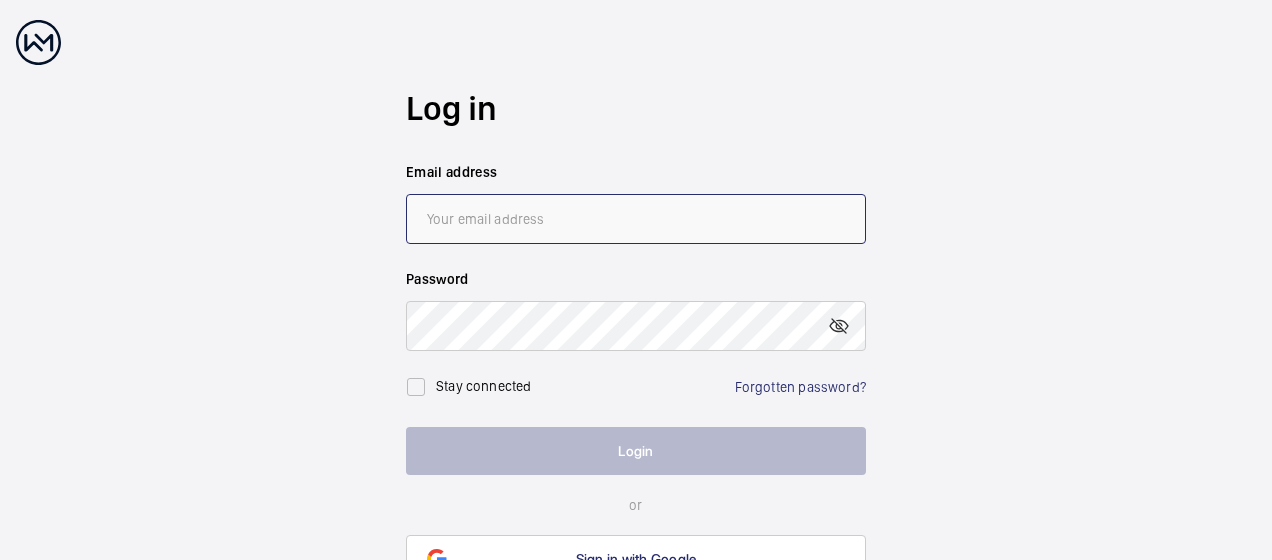 type on "[EMAIL_ADDRESS][DOMAIN_NAME]" 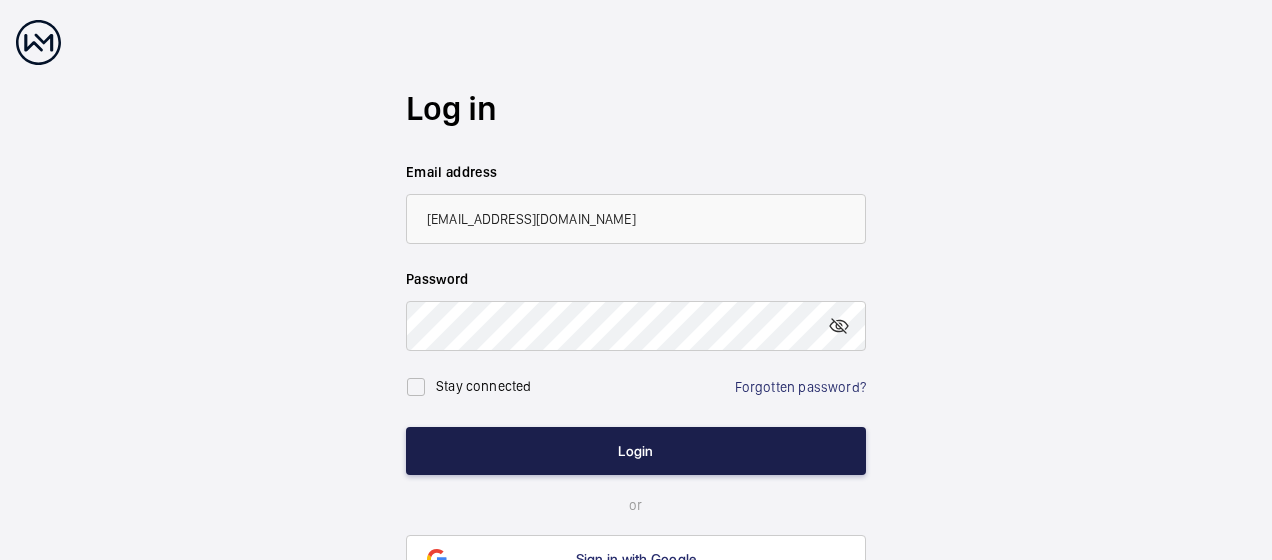 click on "Login" 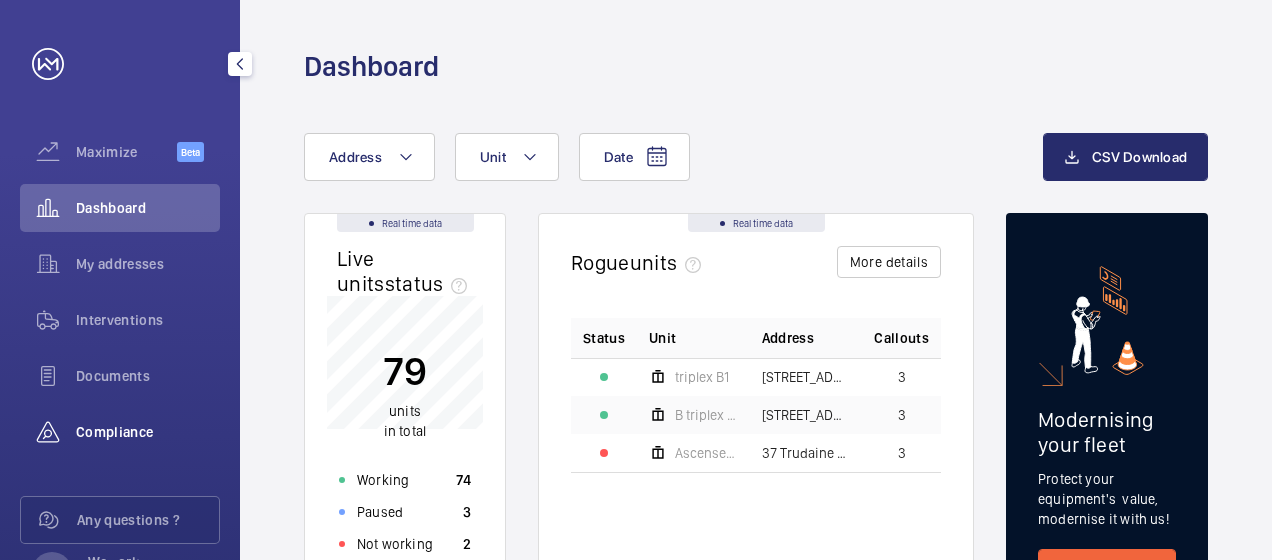 drag, startPoint x: 110, startPoint y: 422, endPoint x: 146, endPoint y: 418, distance: 36.221542 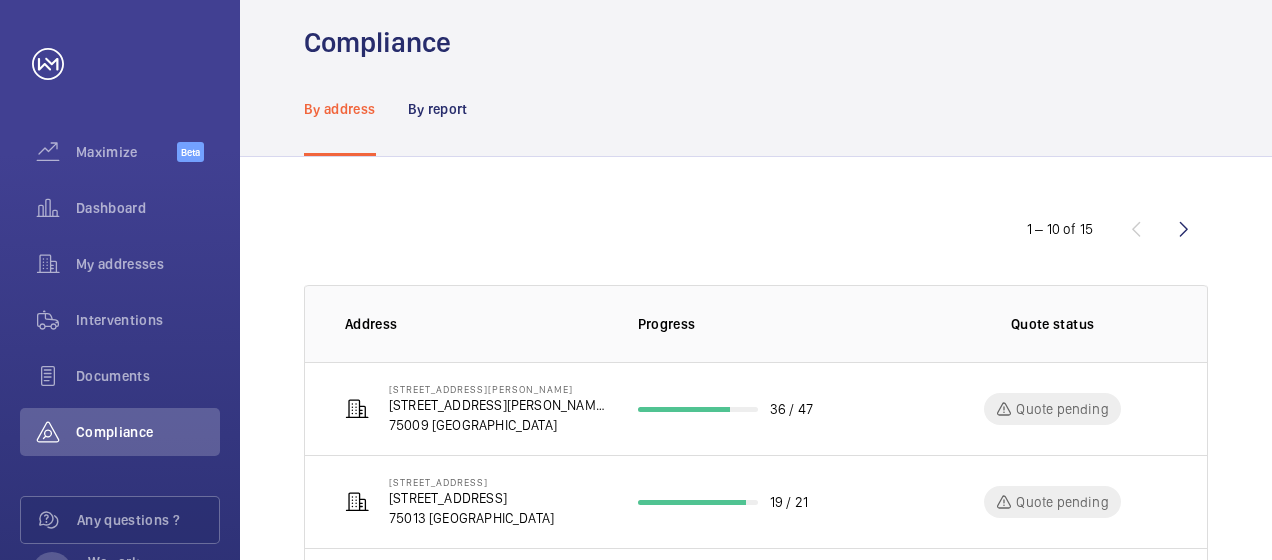 scroll, scrollTop: 0, scrollLeft: 0, axis: both 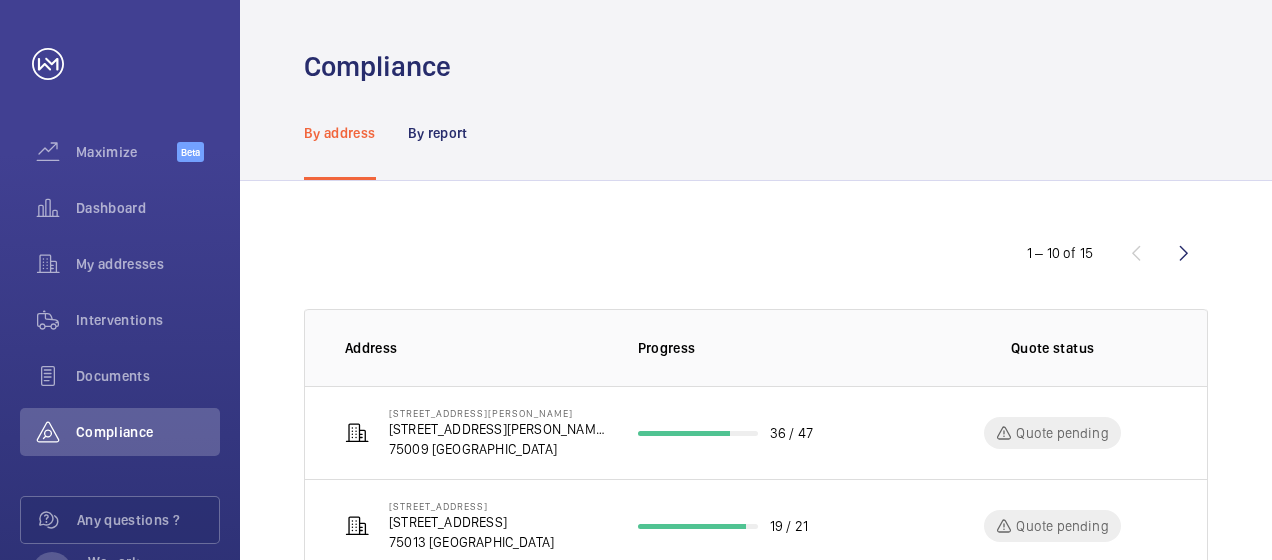 click on "By address" 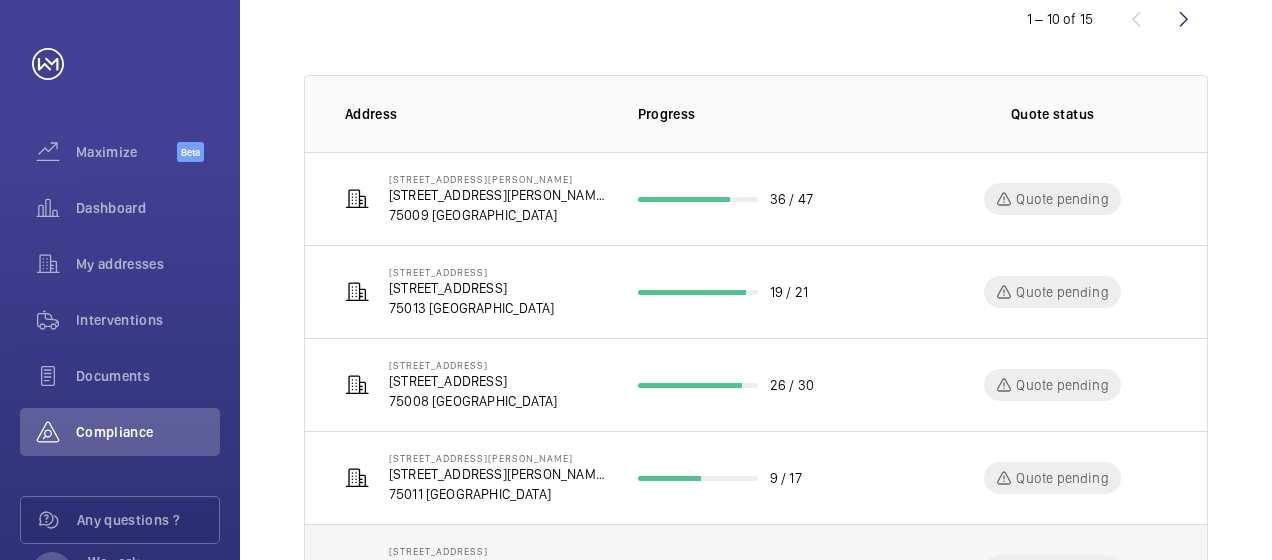scroll, scrollTop: 333, scrollLeft: 0, axis: vertical 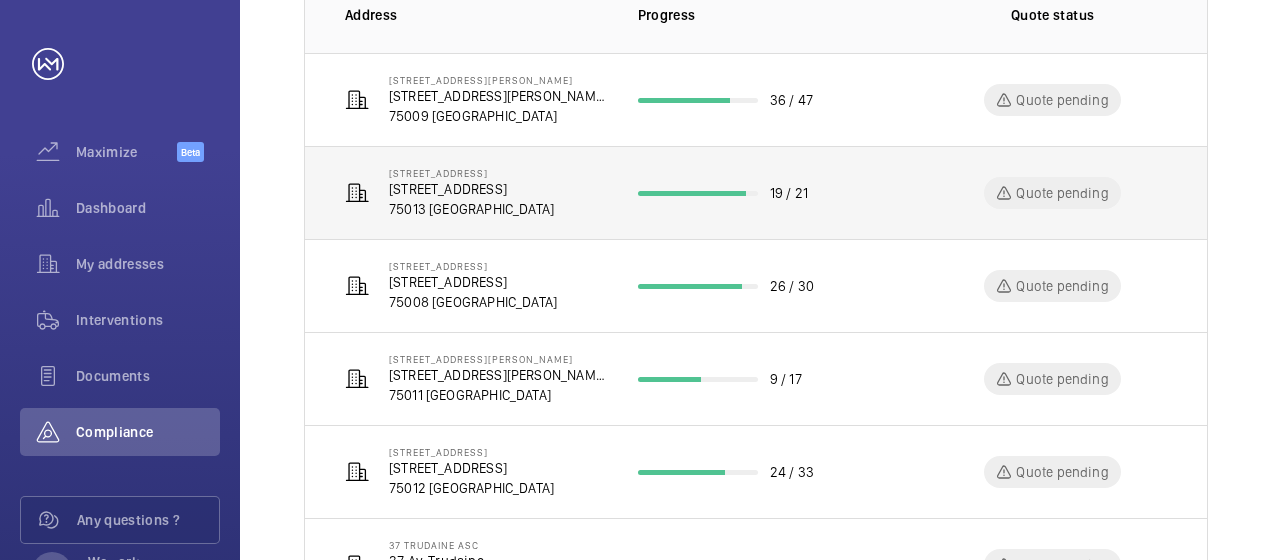 click on "[STREET_ADDRESS]" 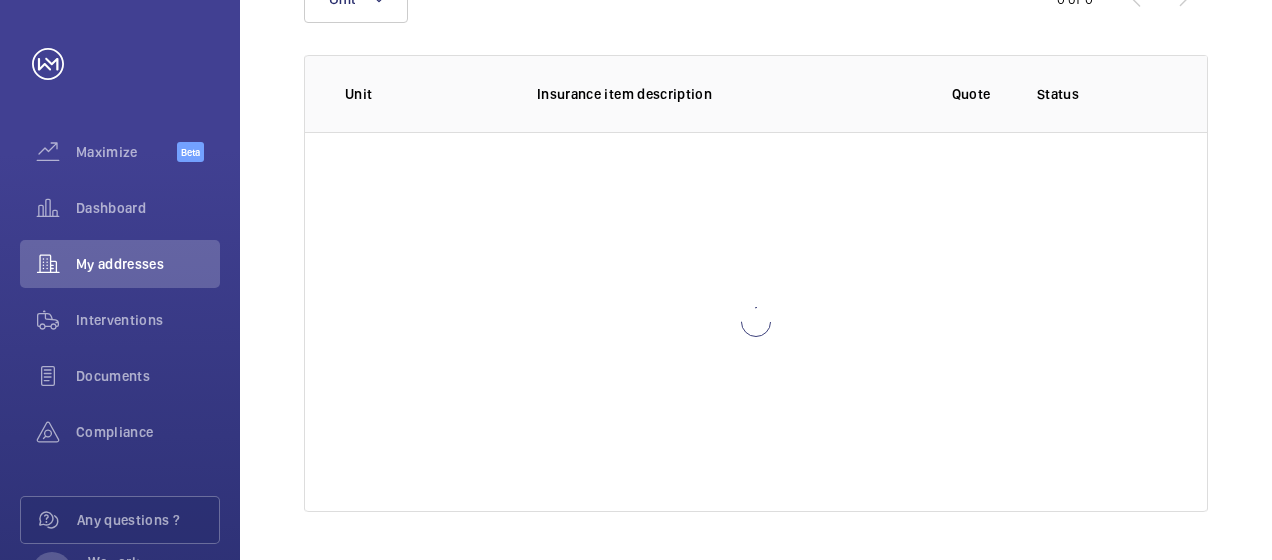 scroll, scrollTop: 330, scrollLeft: 0, axis: vertical 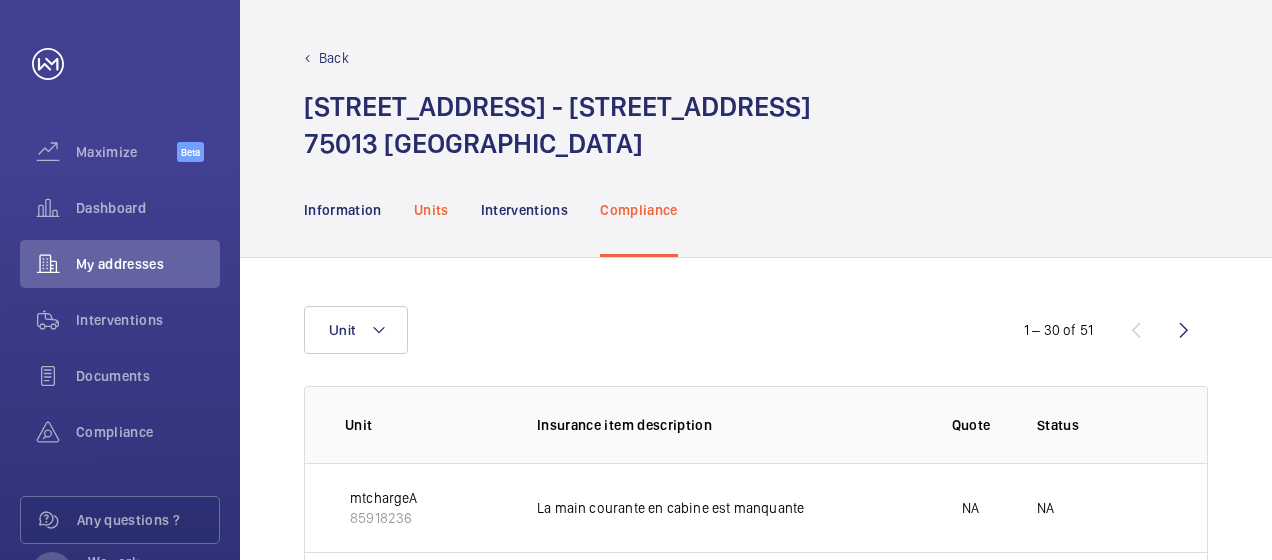 click on "Units" 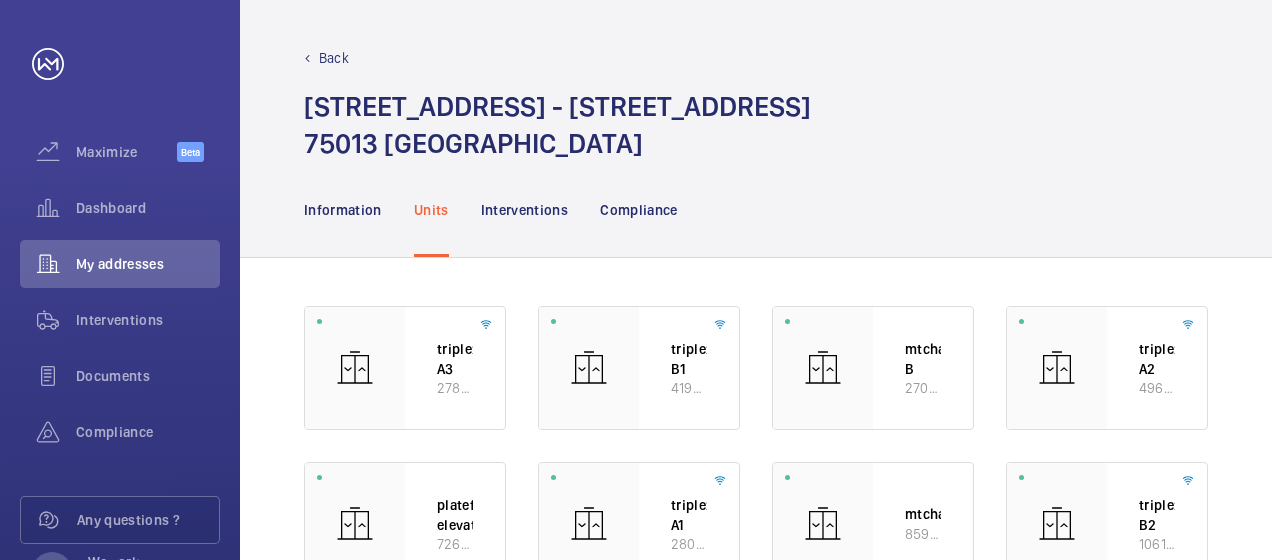 scroll, scrollTop: 166, scrollLeft: 0, axis: vertical 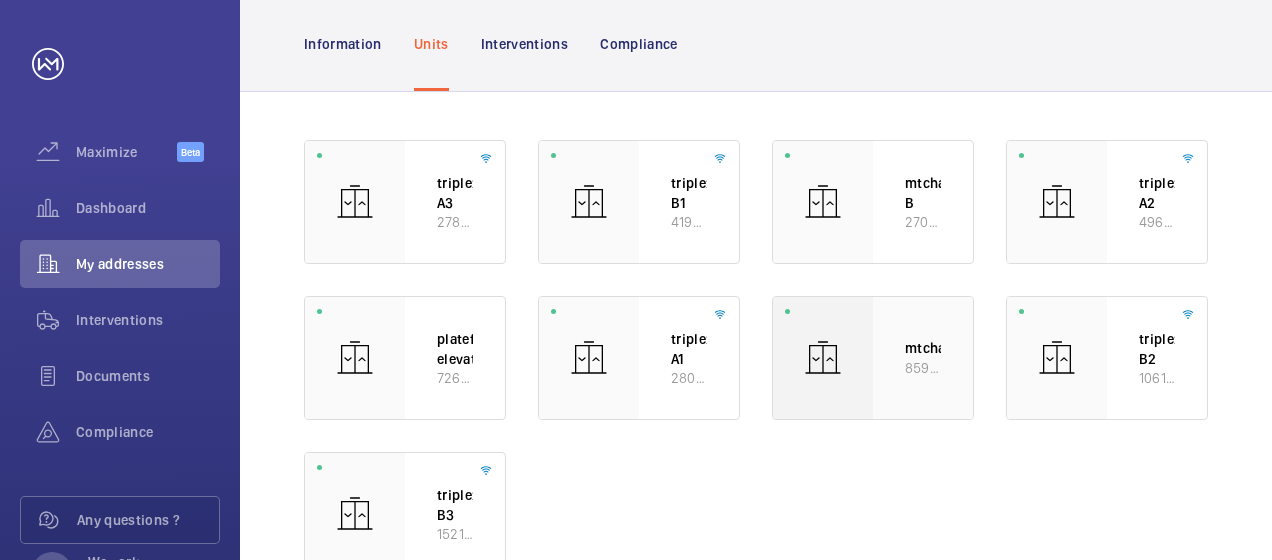 click 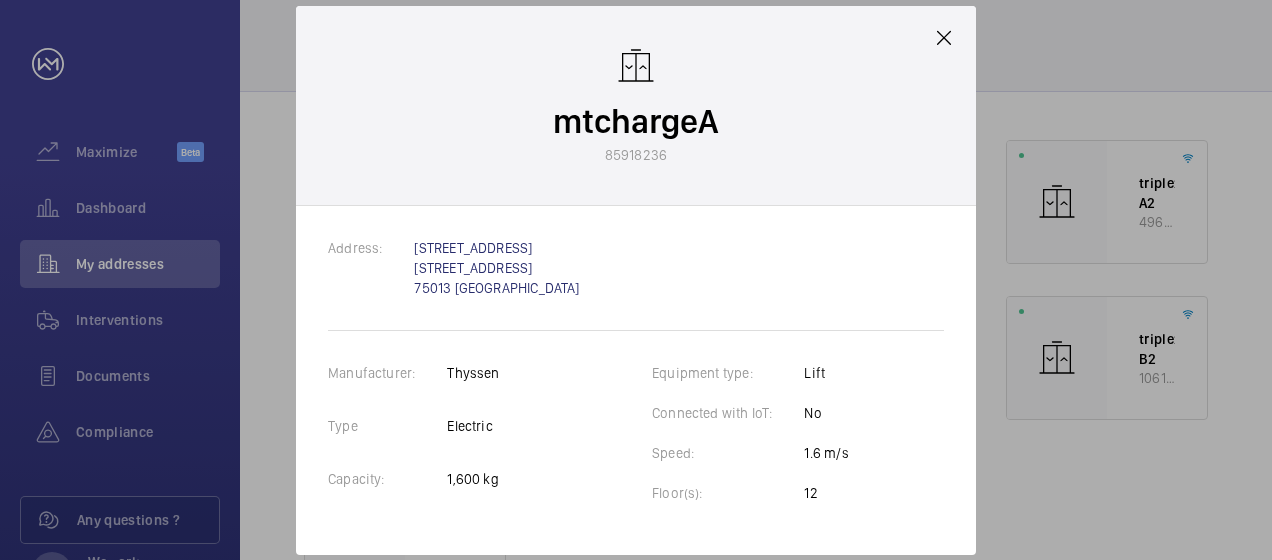 click 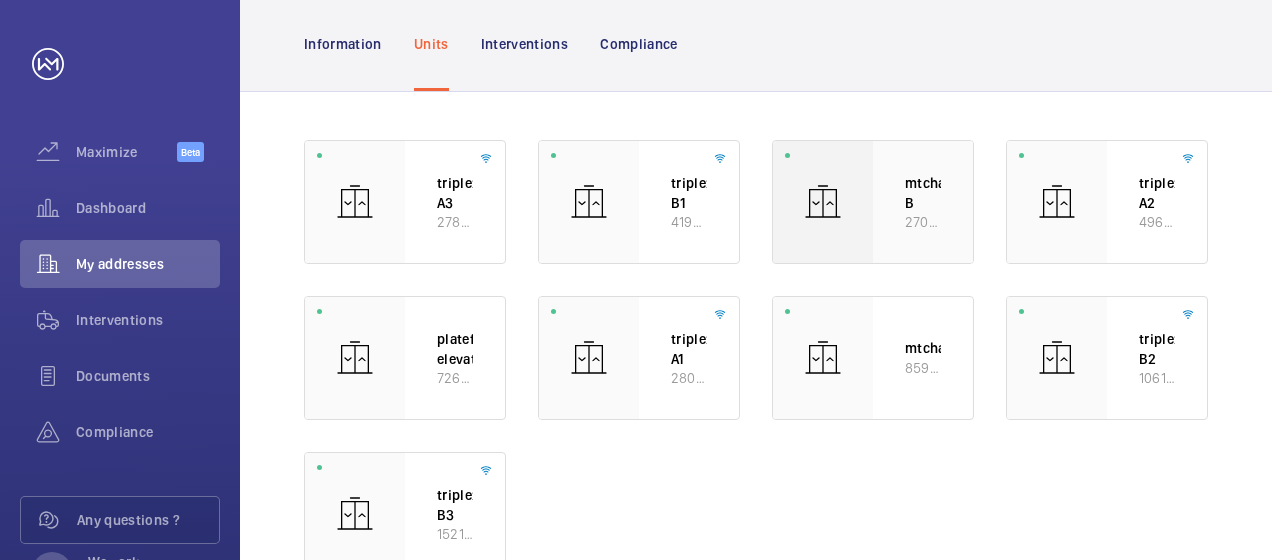click on "mtcharge B 27095818" 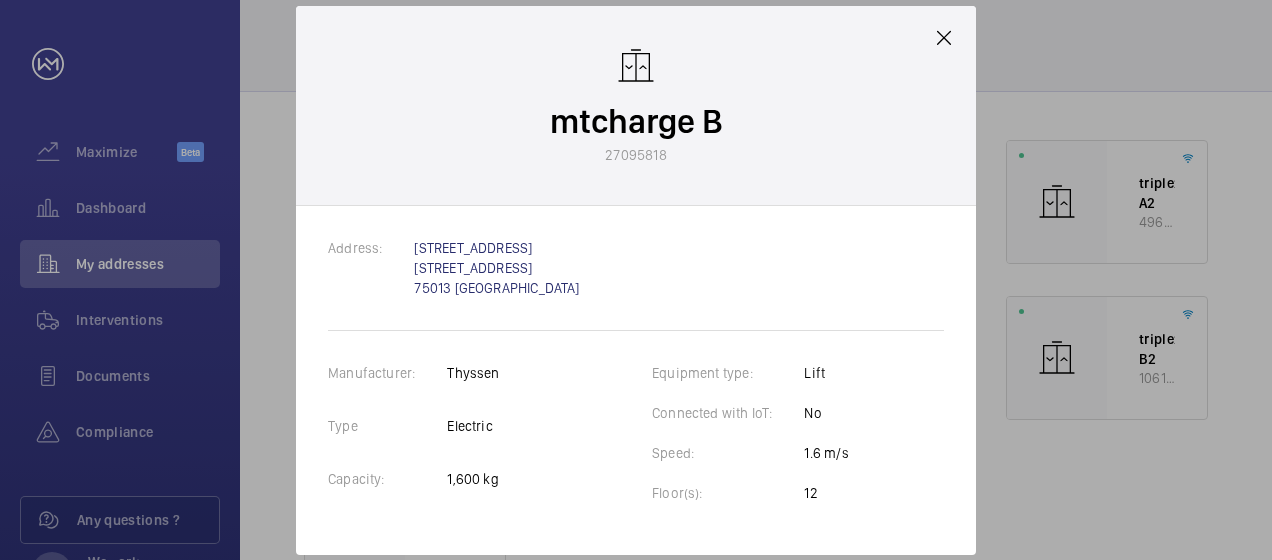 click on "mtcharge B
27095818" at bounding box center (636, 106) 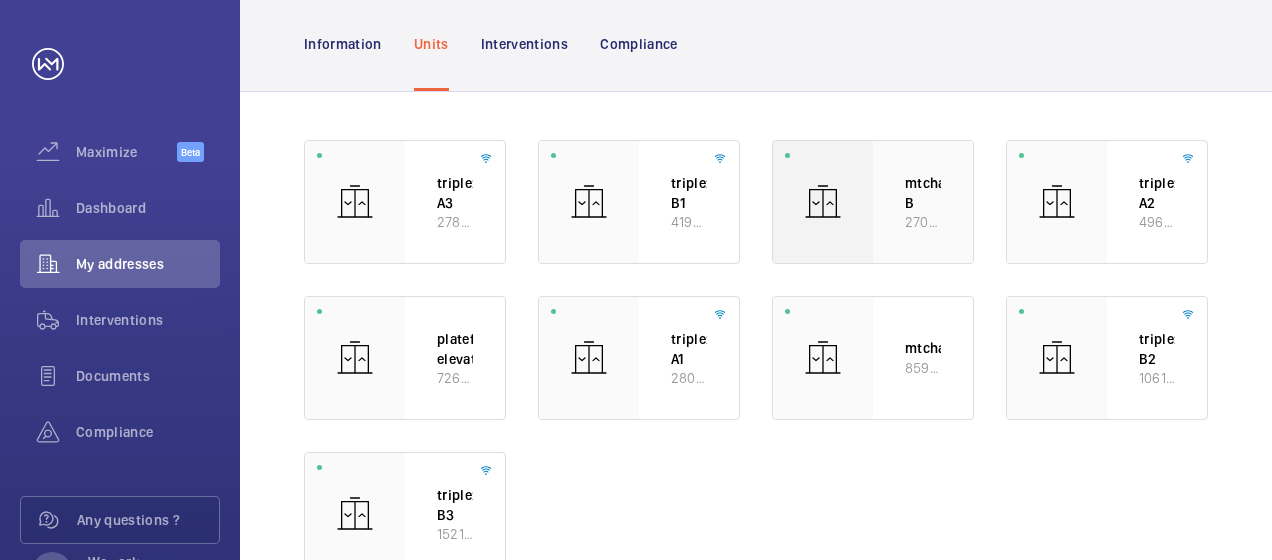 click on "mtcharge B" 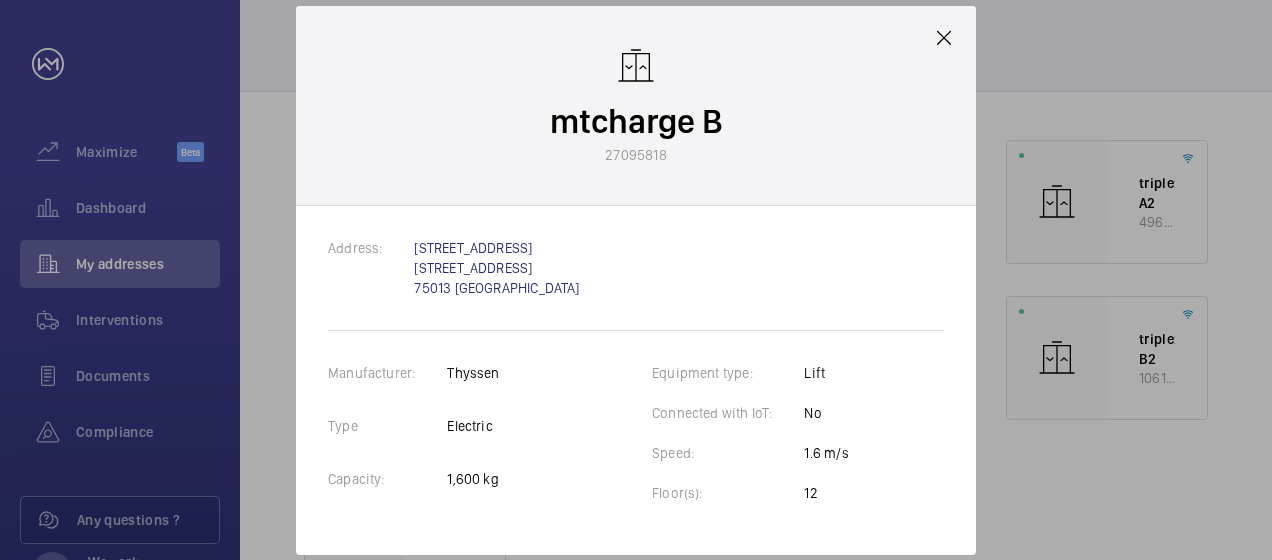 click 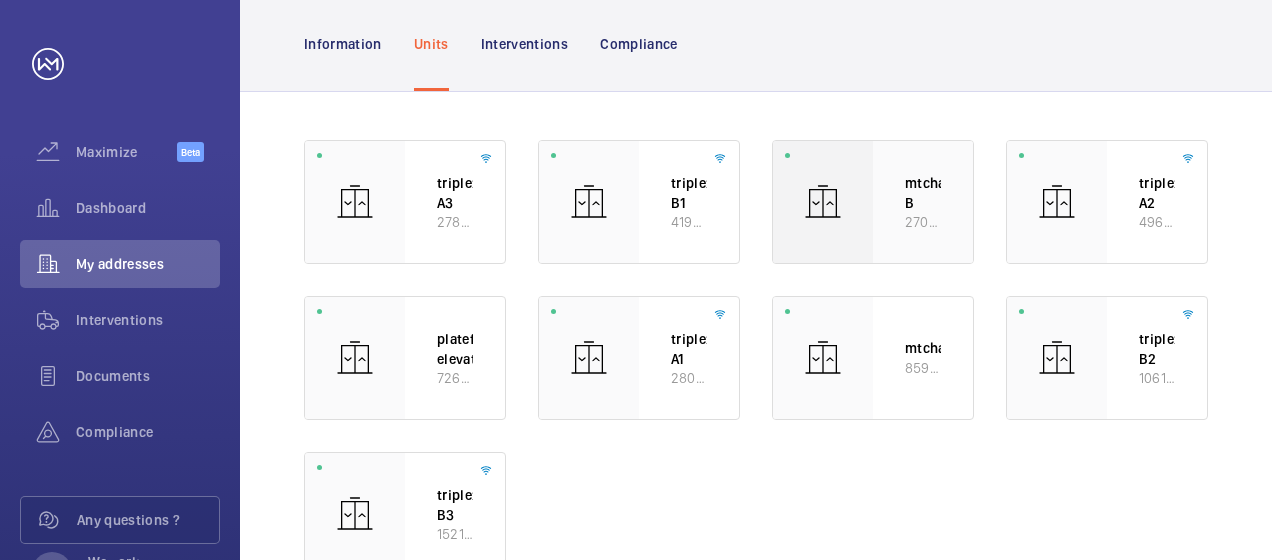 click on "mtcharge B" 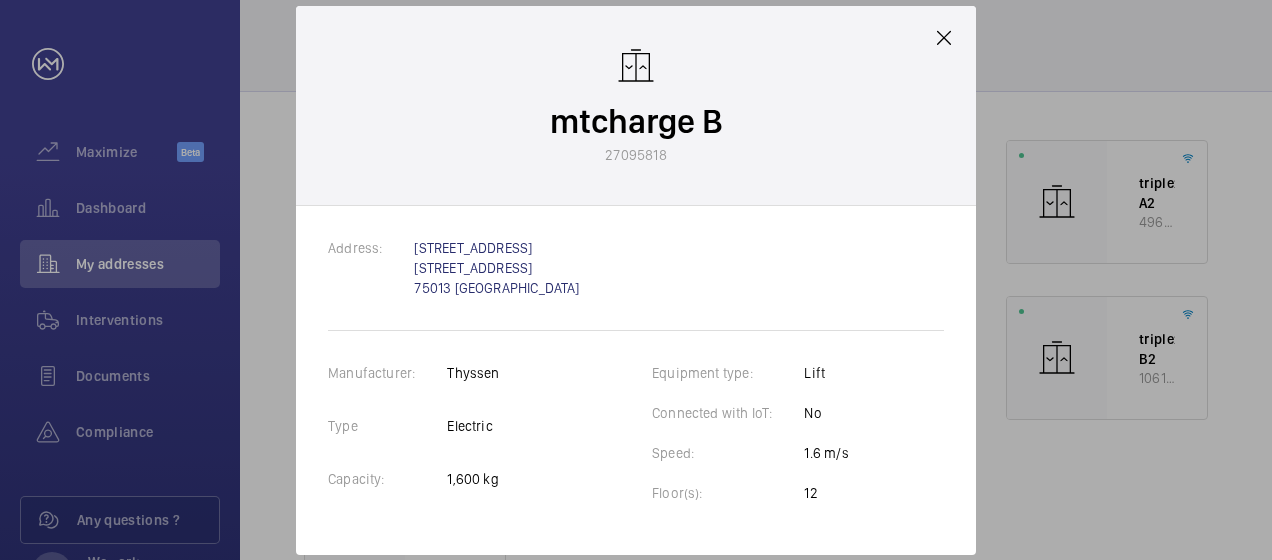 click 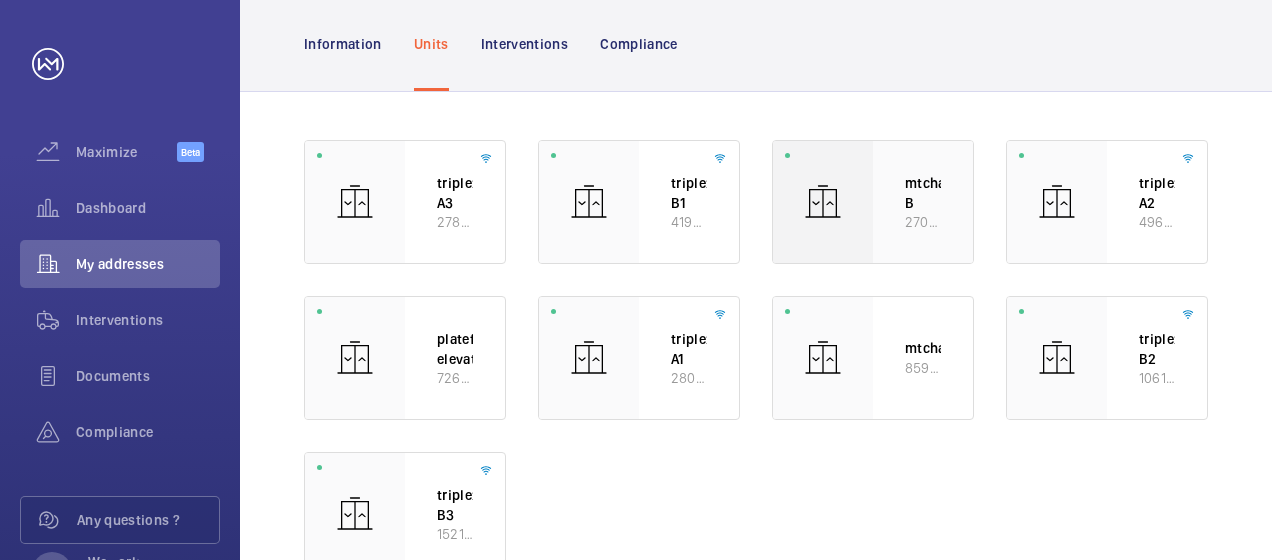 click 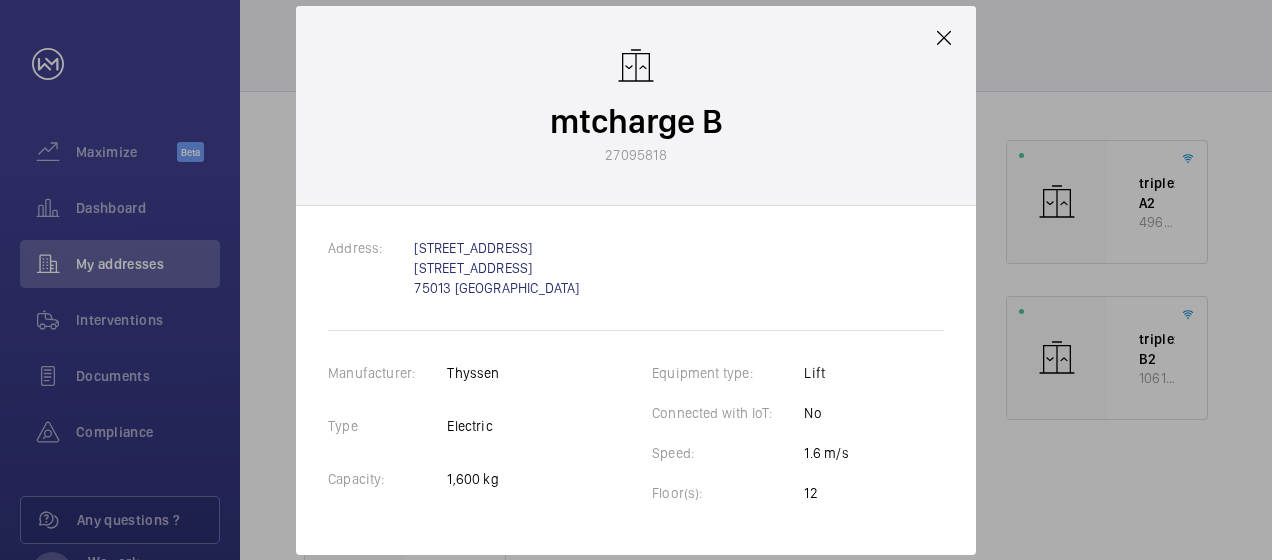 click 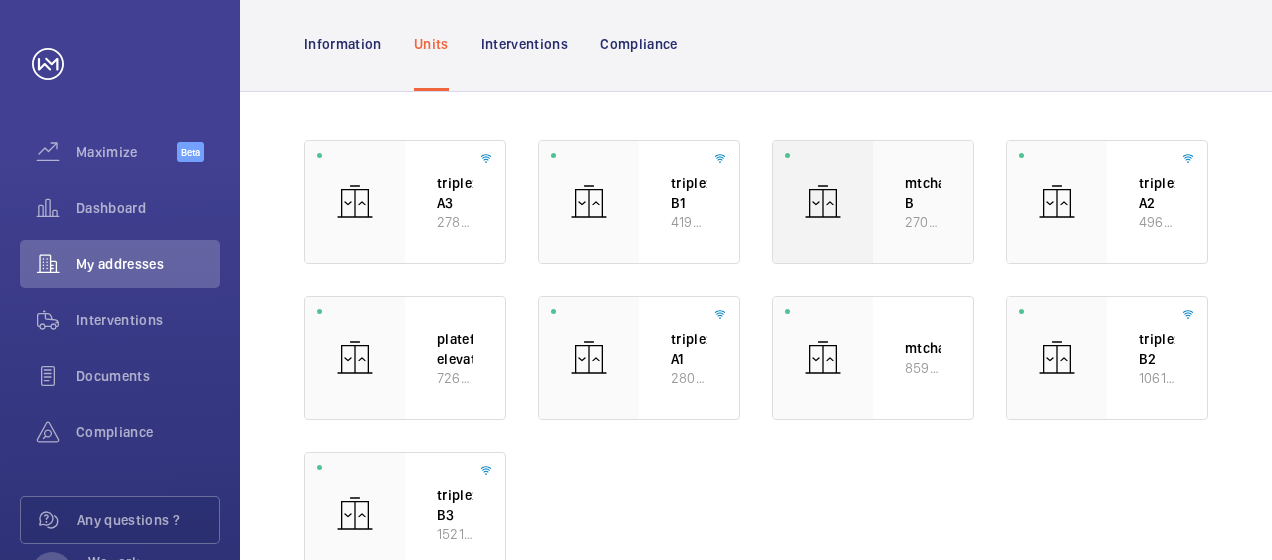 click 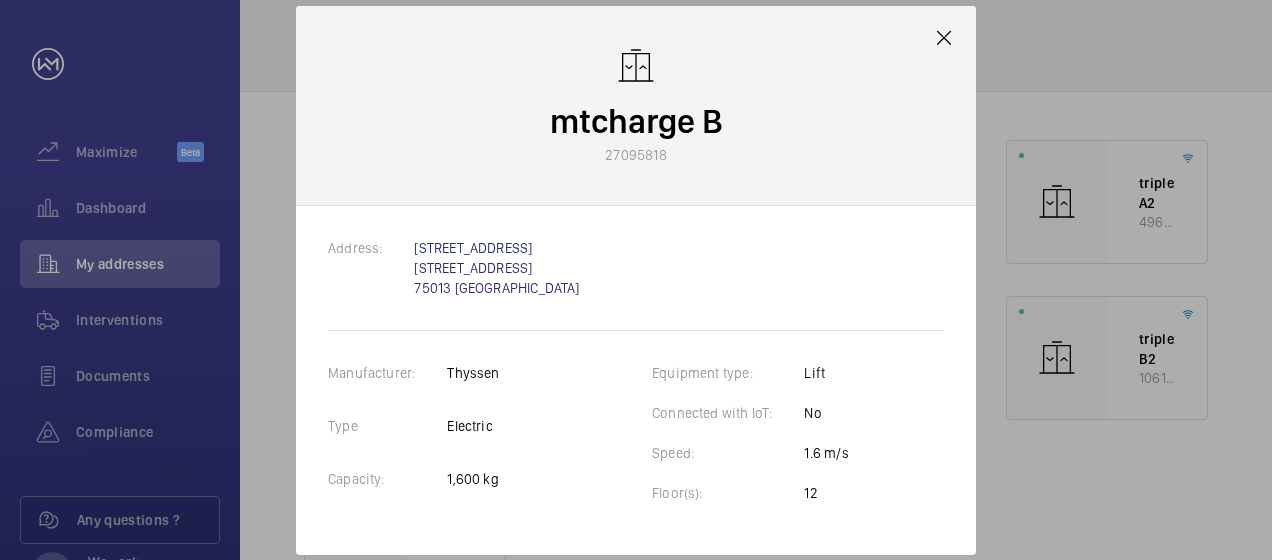 click 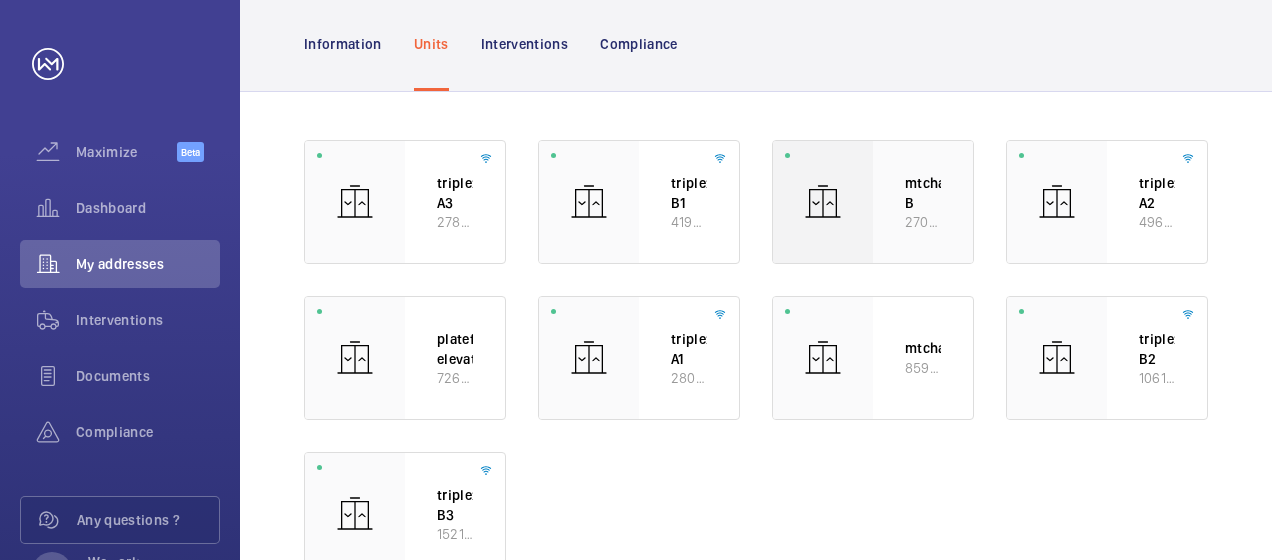 click on "mtcharge B 27095818" 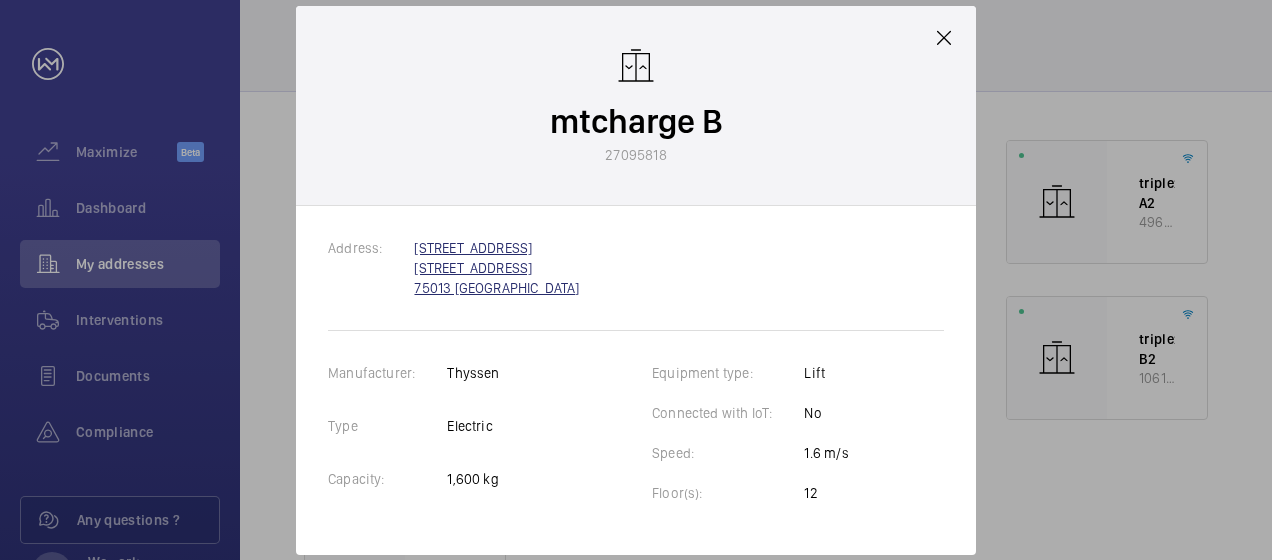 click on "[STREET_ADDRESS][GEOGRAPHIC_DATA][STREET_ADDRESS]" at bounding box center [496, 268] 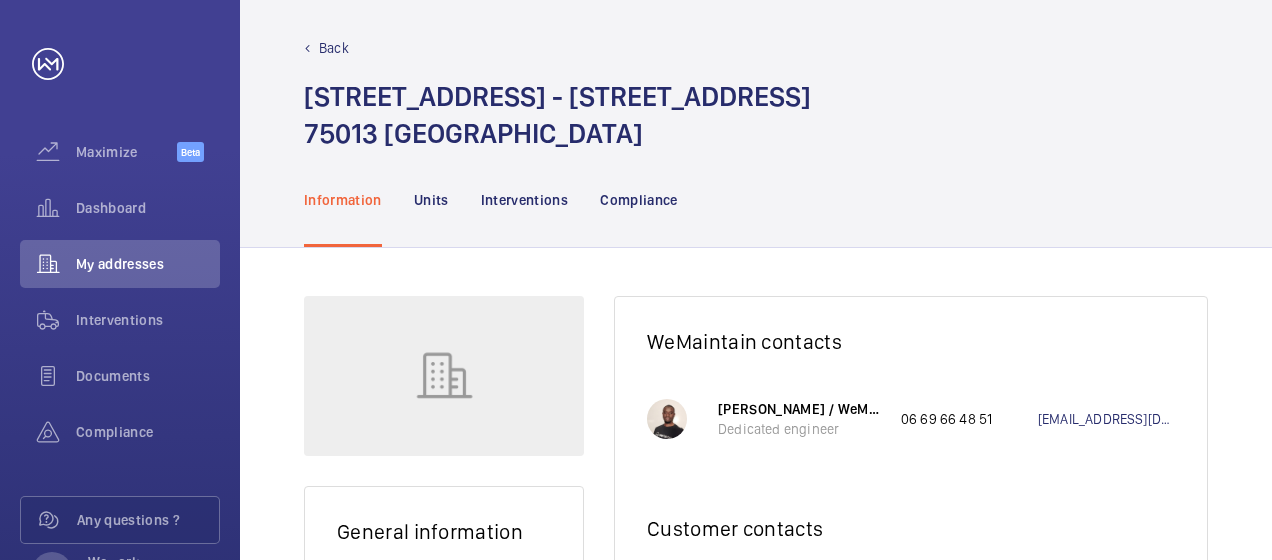 scroll, scrollTop: 0, scrollLeft: 0, axis: both 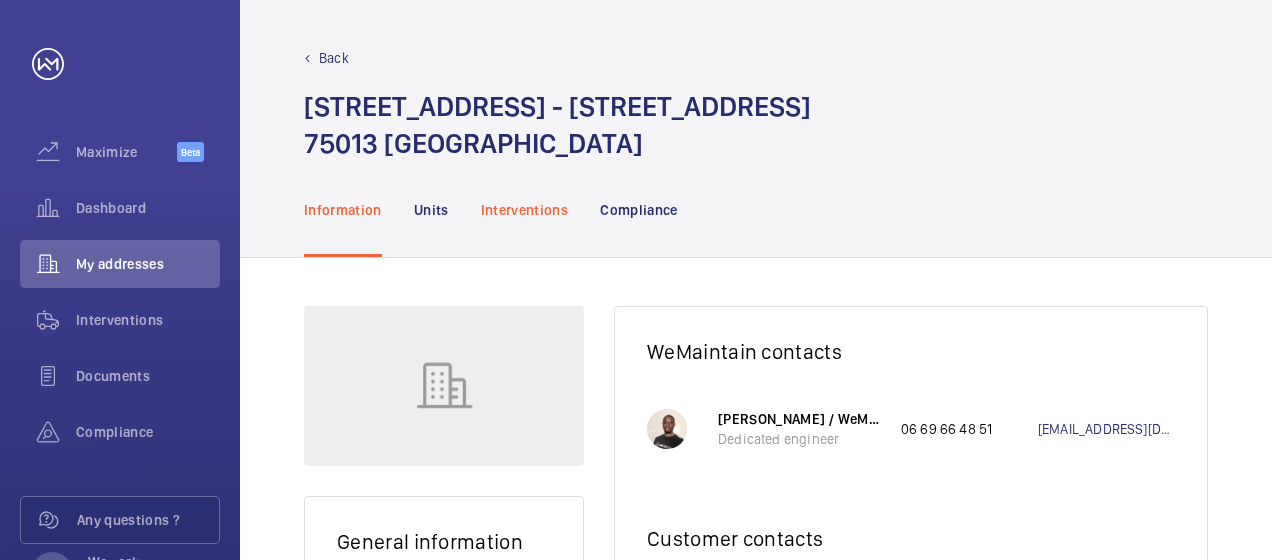 click on "Interventions" 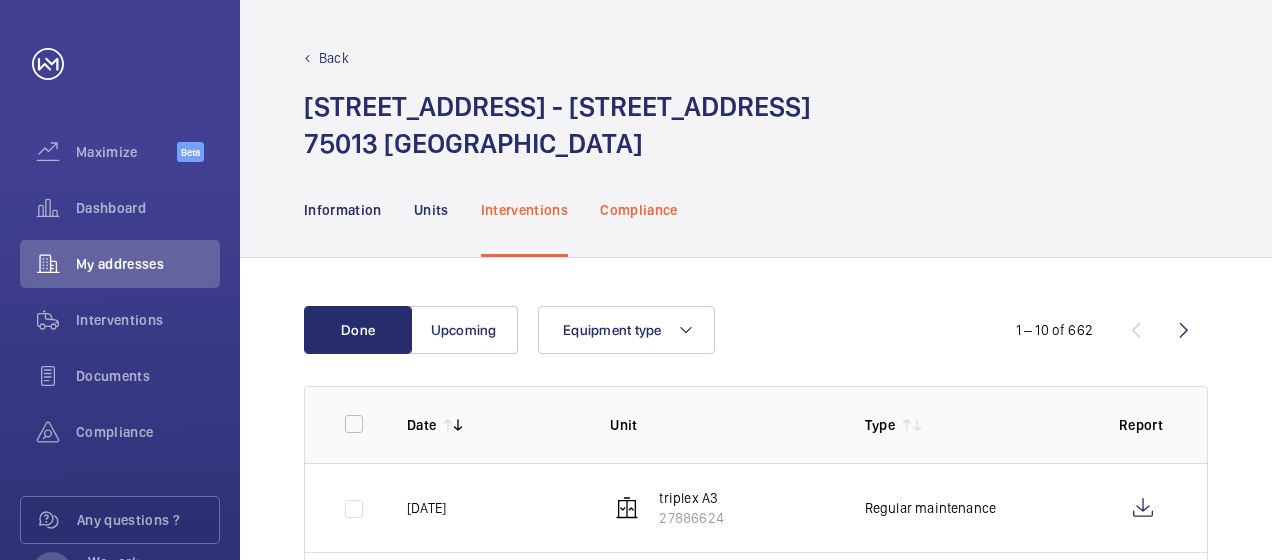 click on "Compliance" 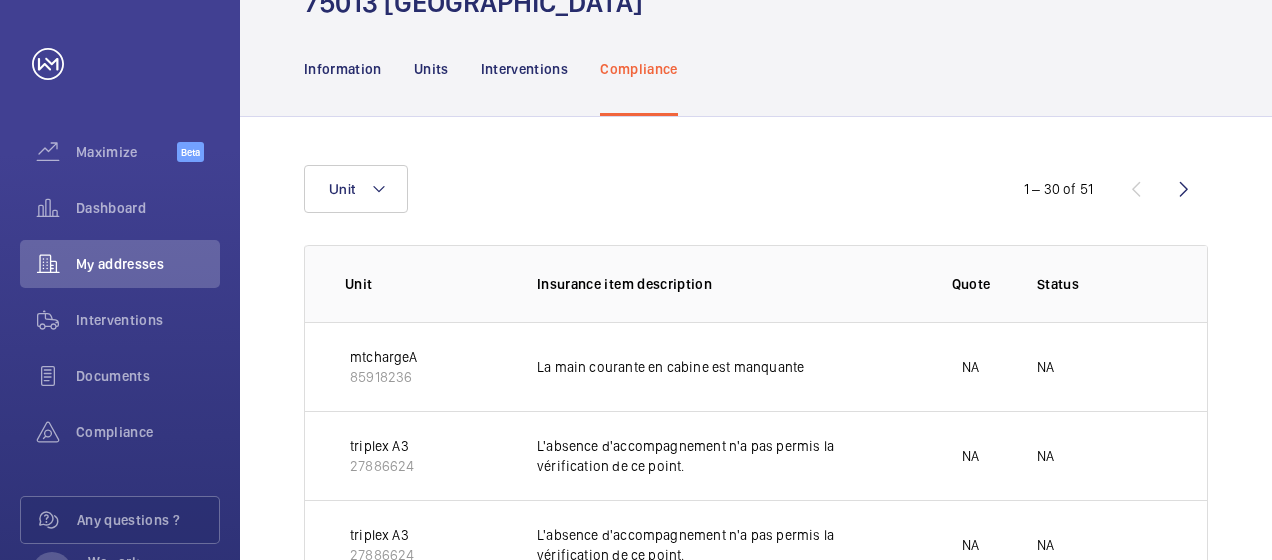 scroll, scrollTop: 0, scrollLeft: 0, axis: both 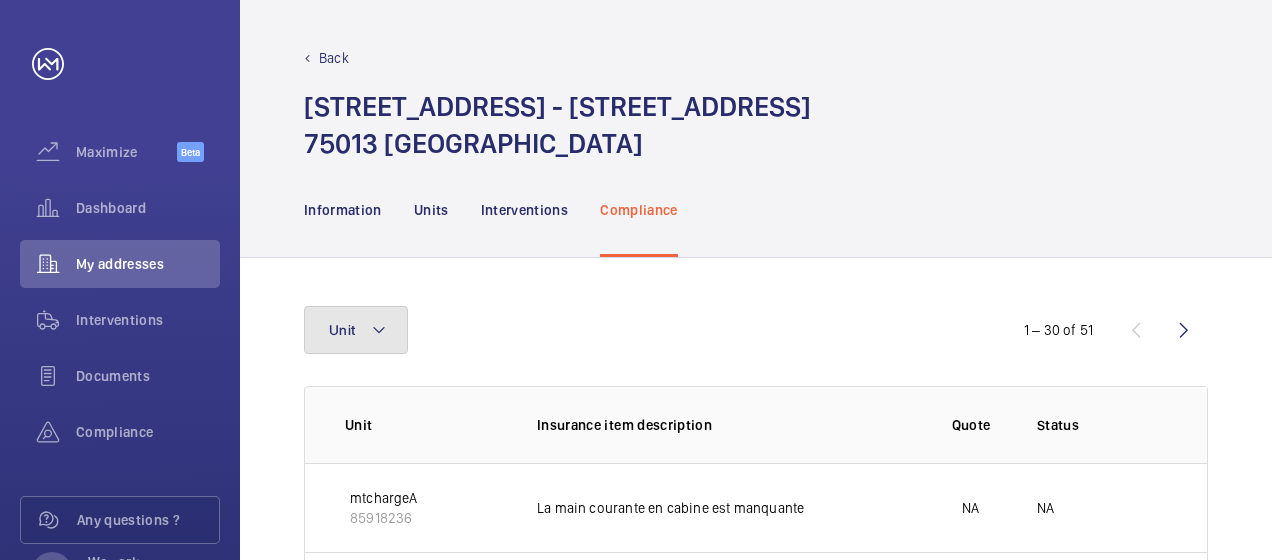 click 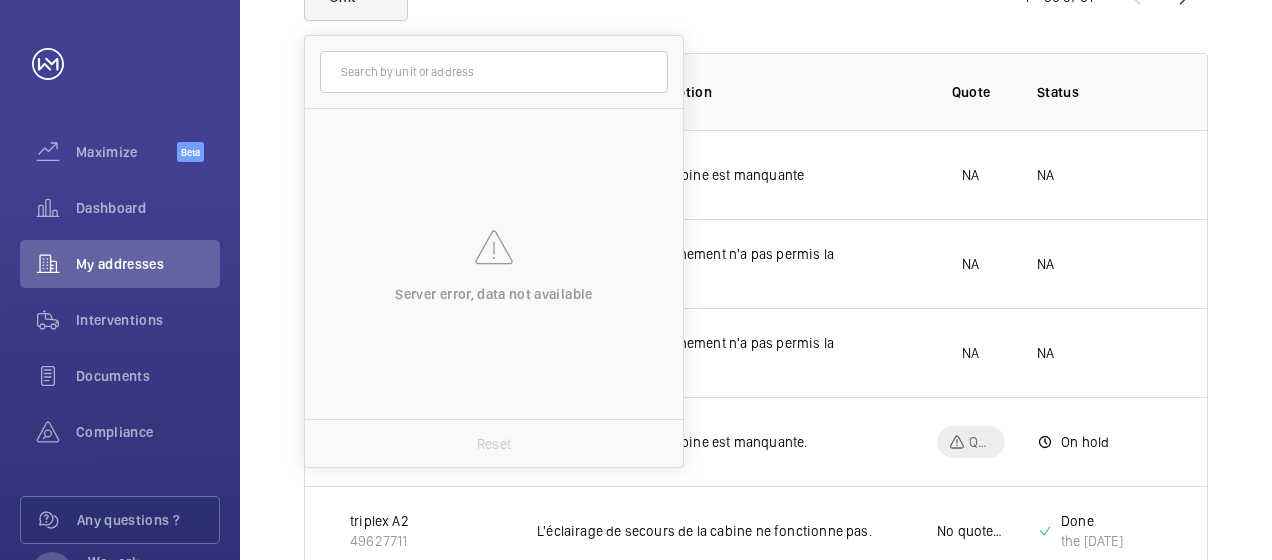scroll, scrollTop: 166, scrollLeft: 0, axis: vertical 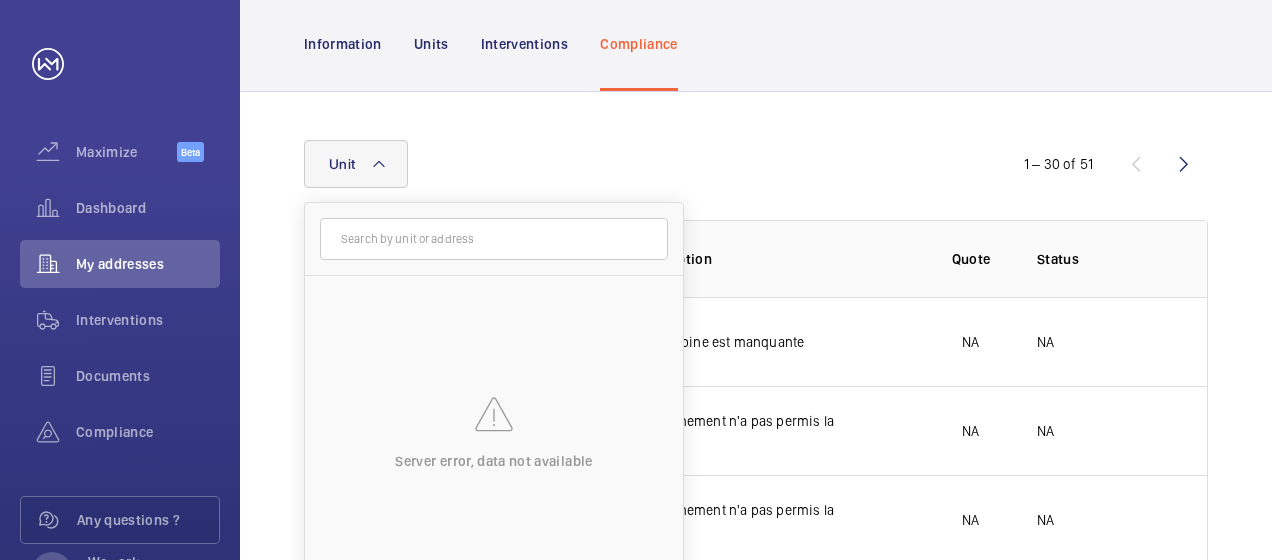 click 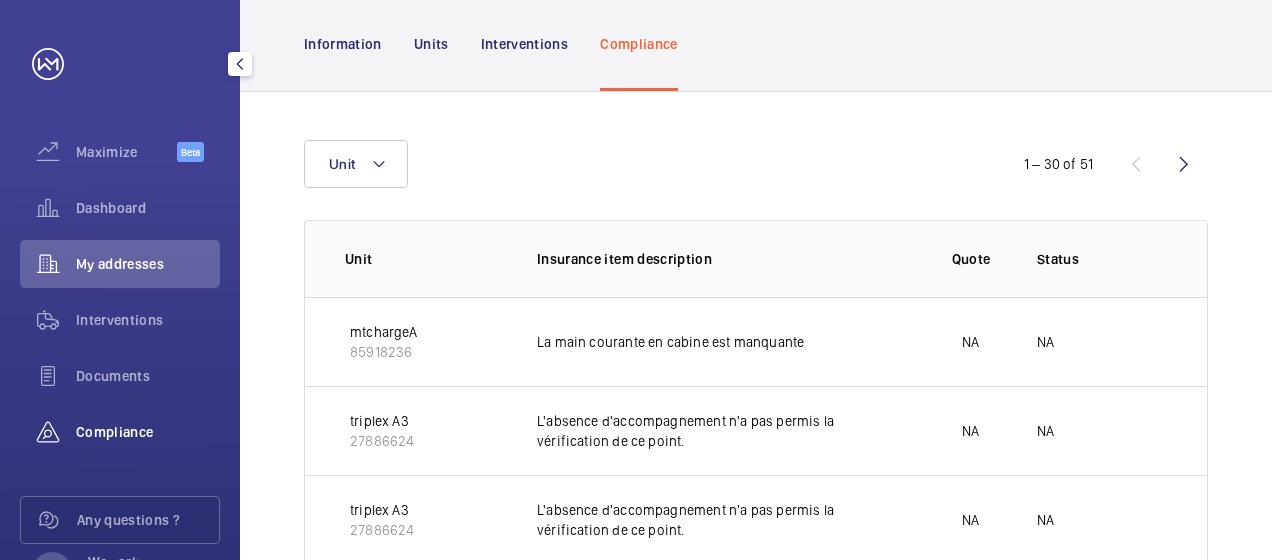 click on "Compliance" 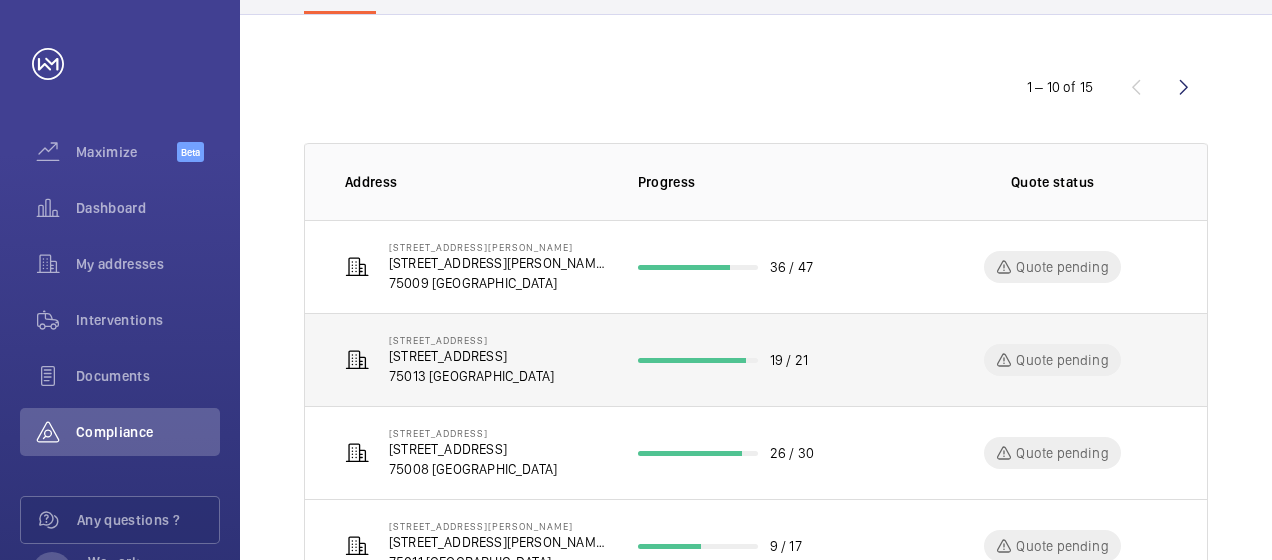 click on "[STREET_ADDRESS]" 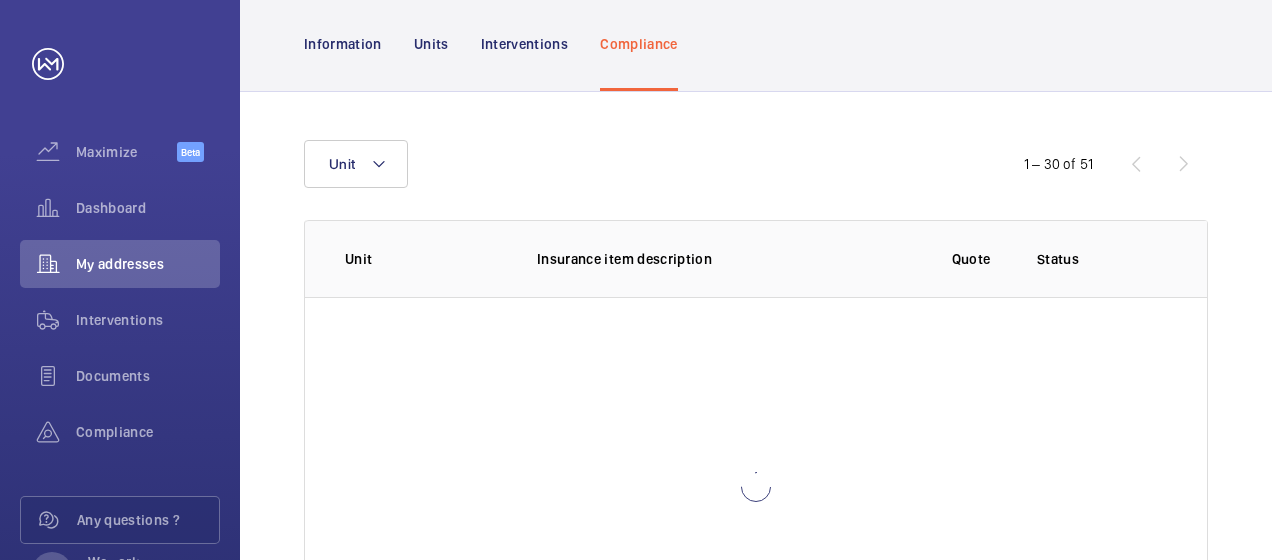 scroll, scrollTop: 243, scrollLeft: 0, axis: vertical 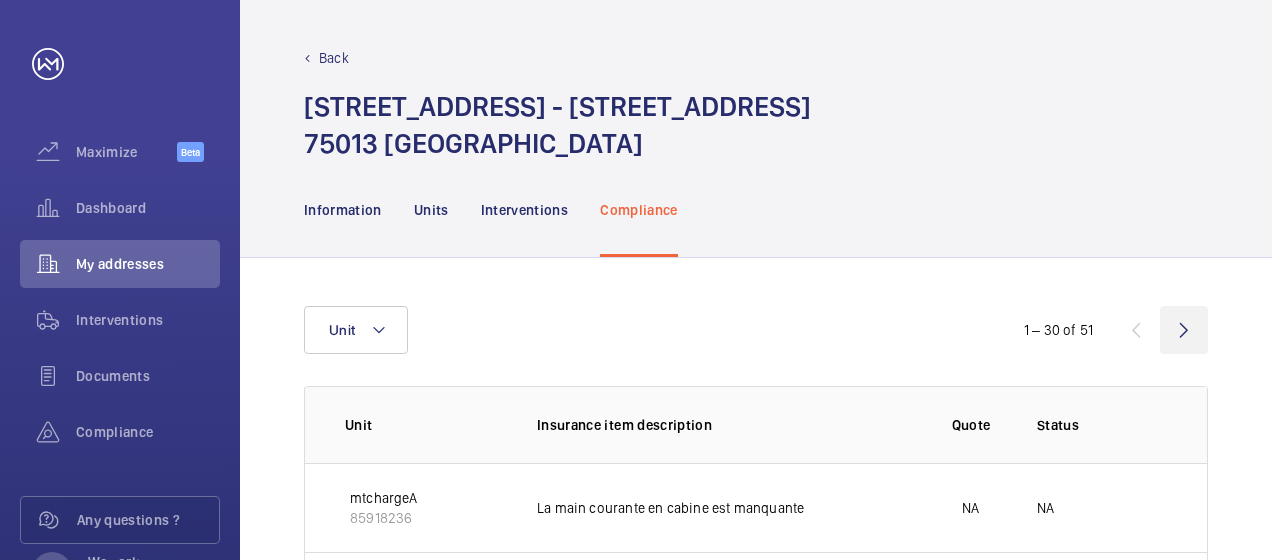 click 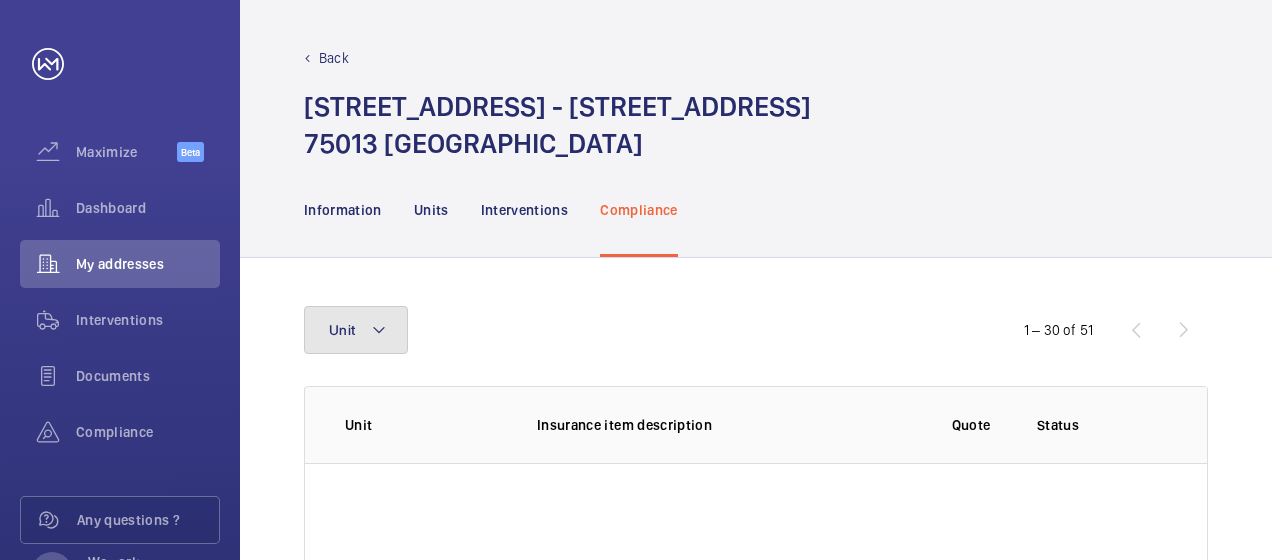 click 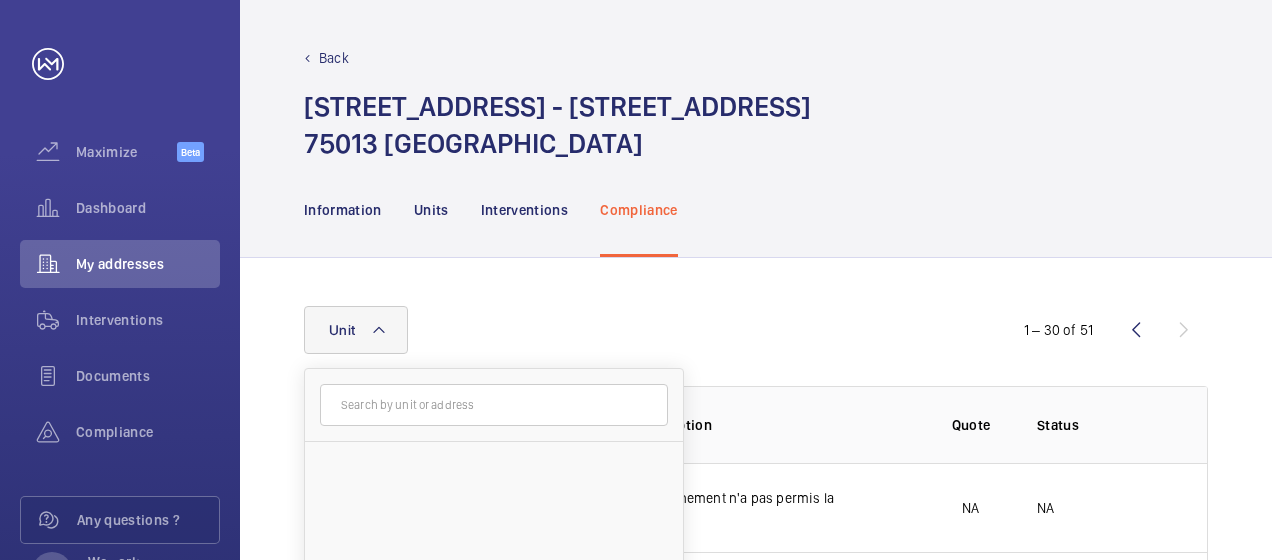 click 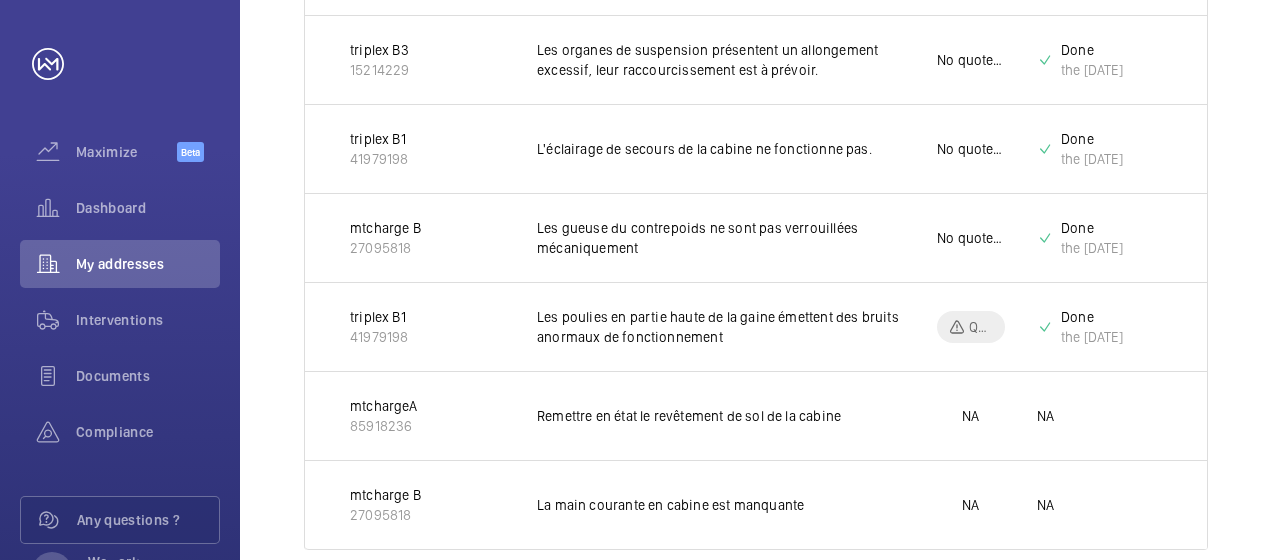 scroll, scrollTop: 1813, scrollLeft: 0, axis: vertical 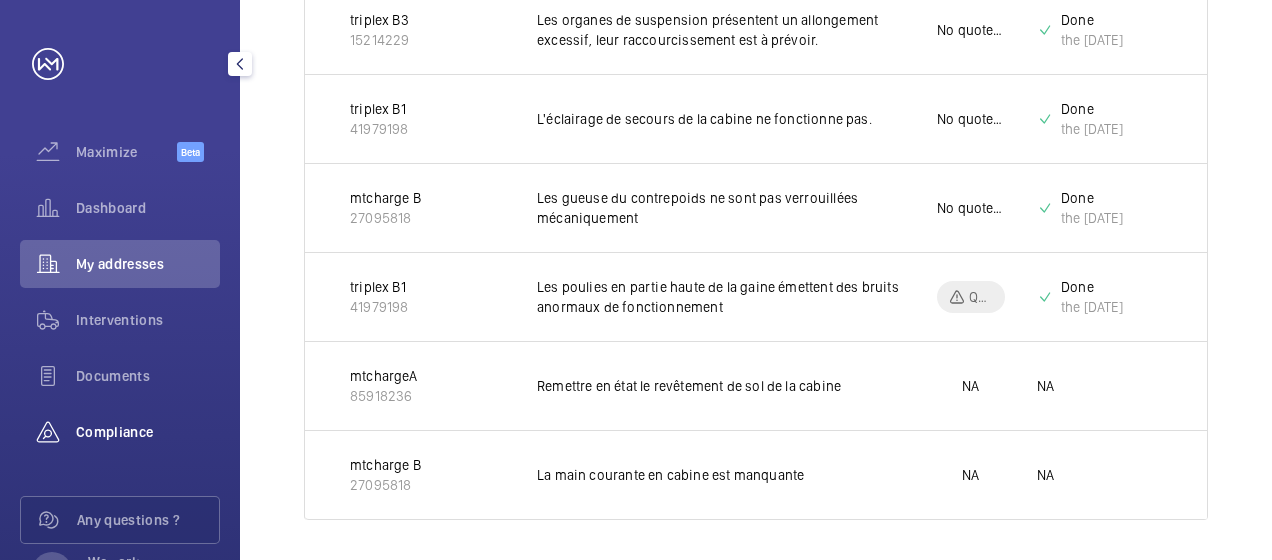 click on "Compliance" 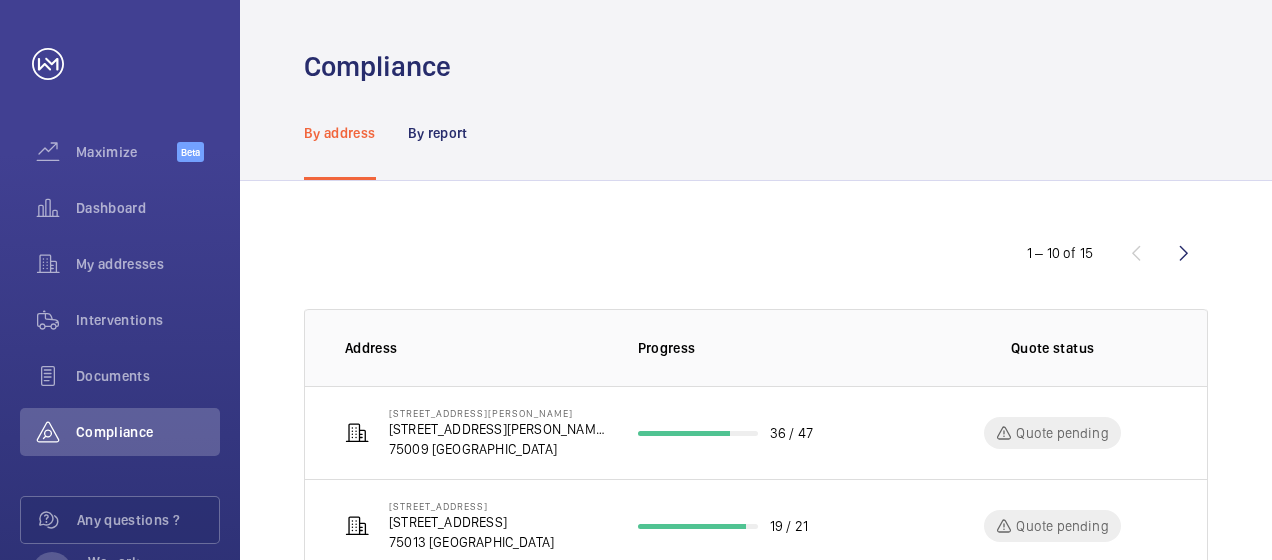 scroll, scrollTop: 333, scrollLeft: 0, axis: vertical 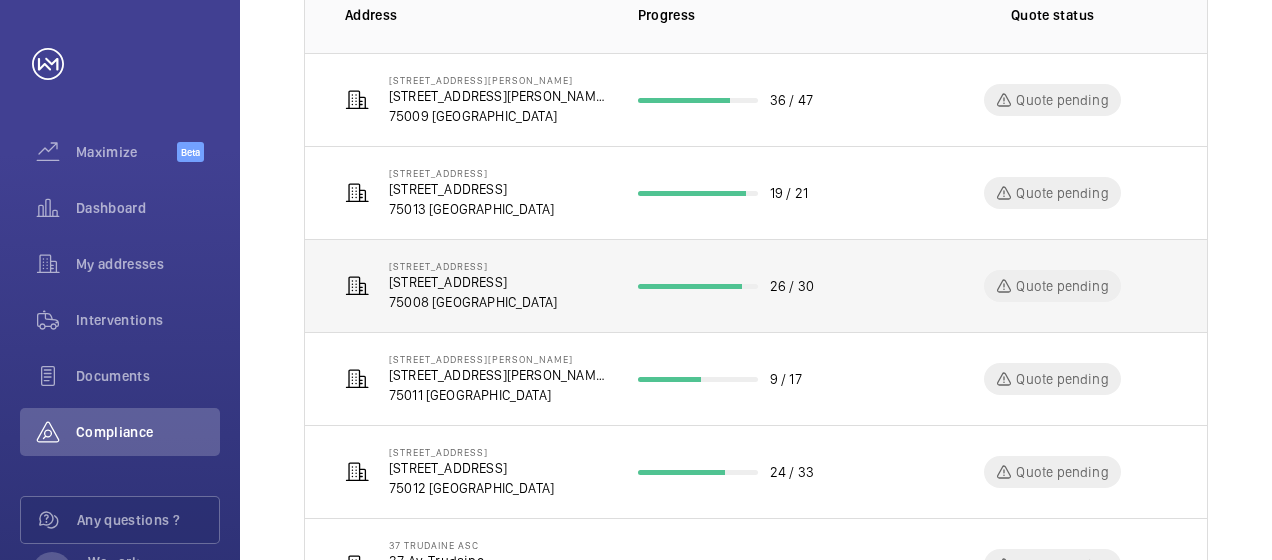 click on "[STREET_ADDRESS]" 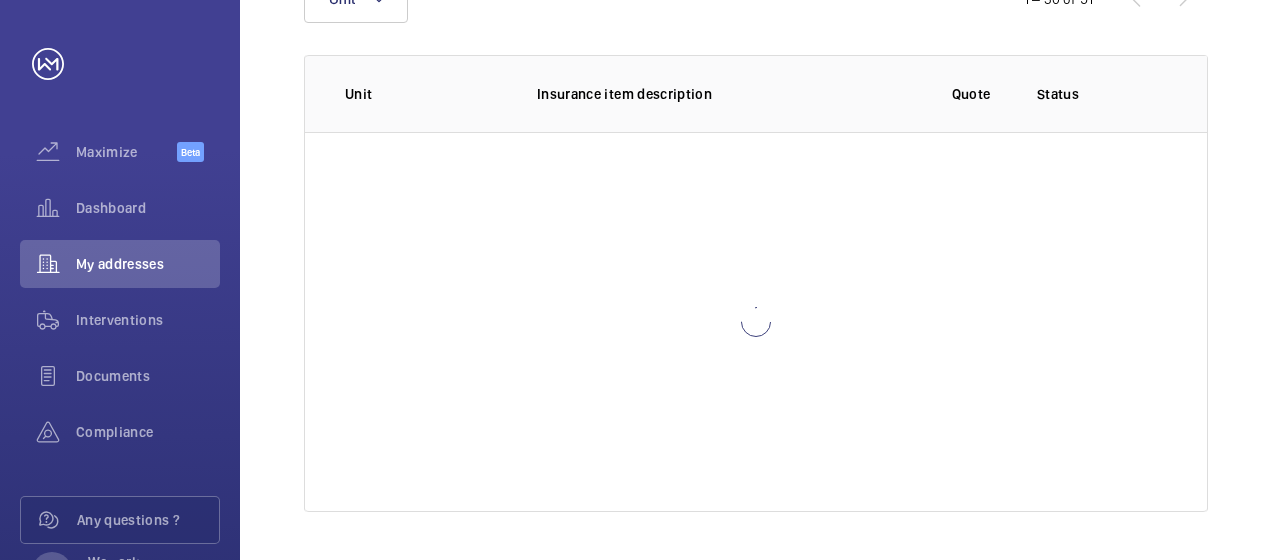 scroll, scrollTop: 330, scrollLeft: 0, axis: vertical 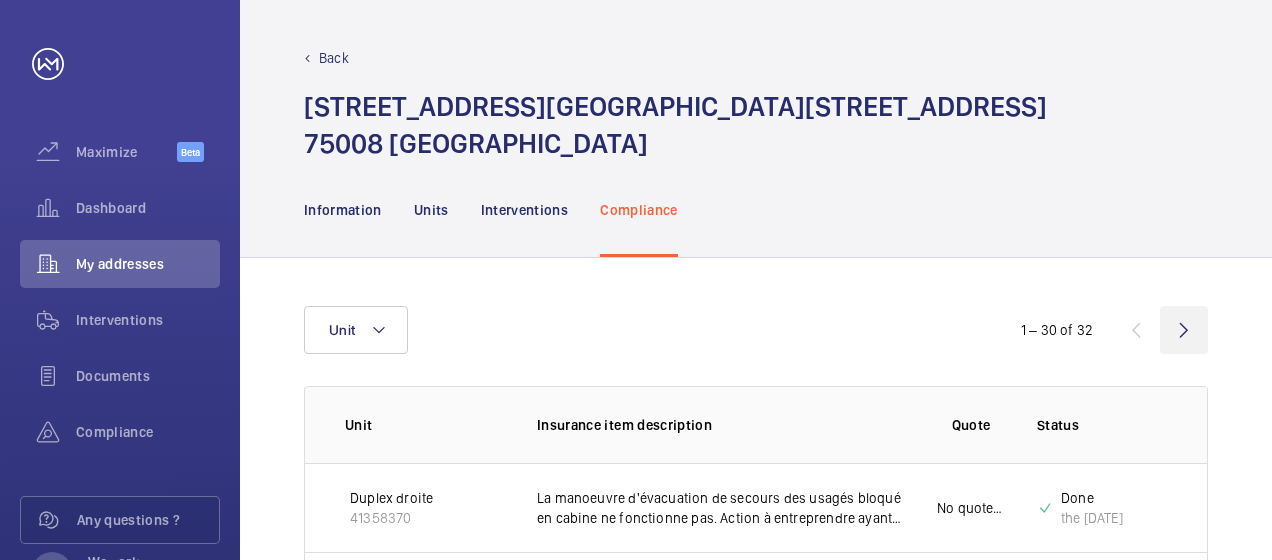 click 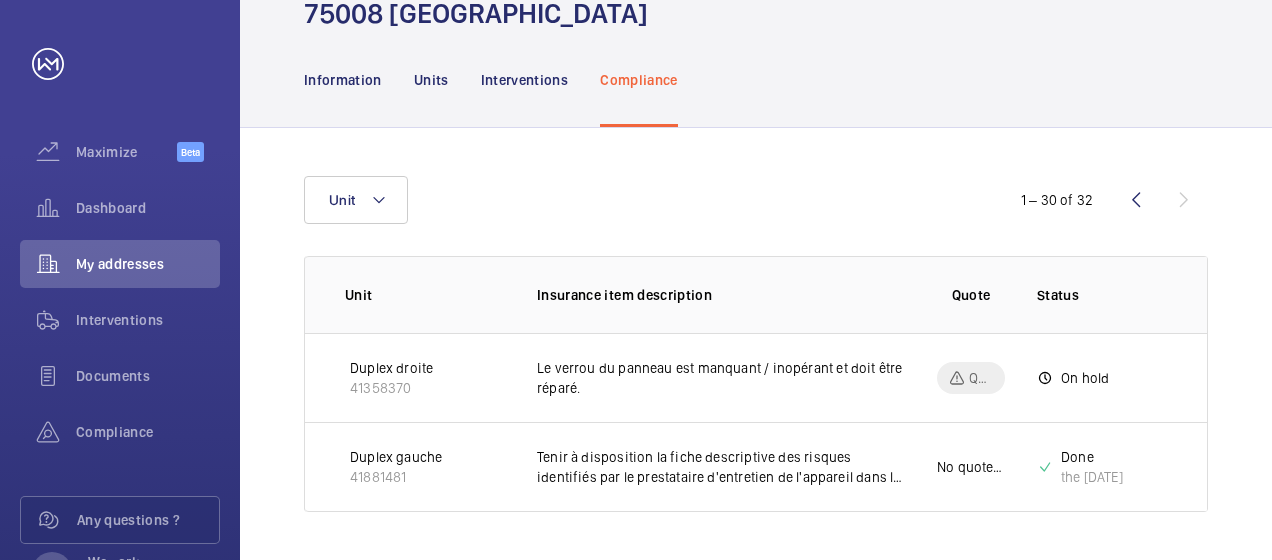 scroll, scrollTop: 128, scrollLeft: 0, axis: vertical 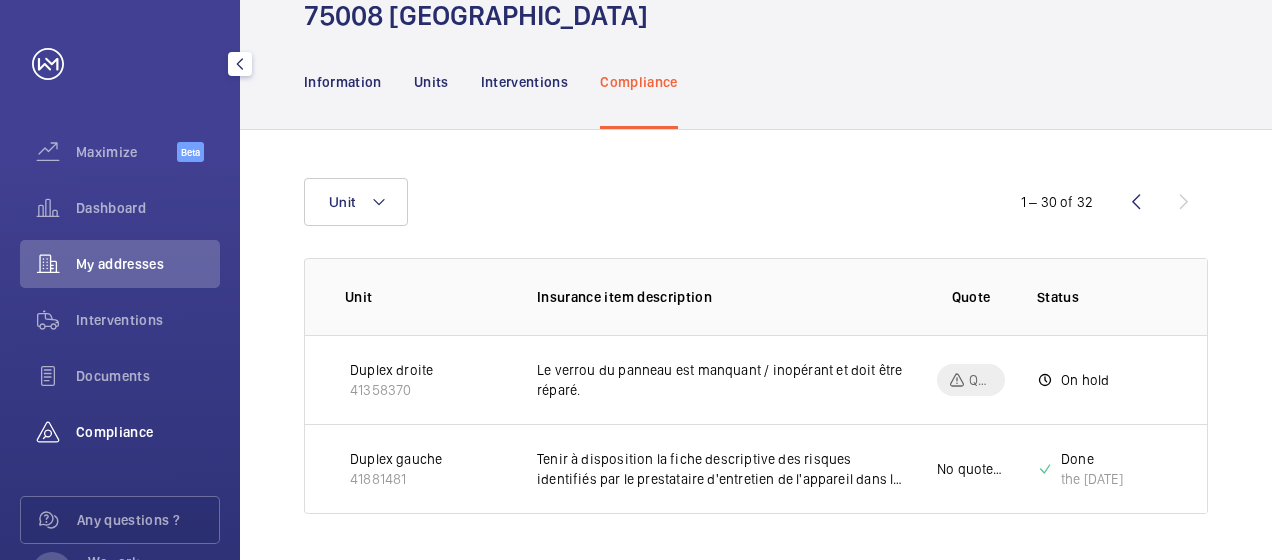click on "Compliance" 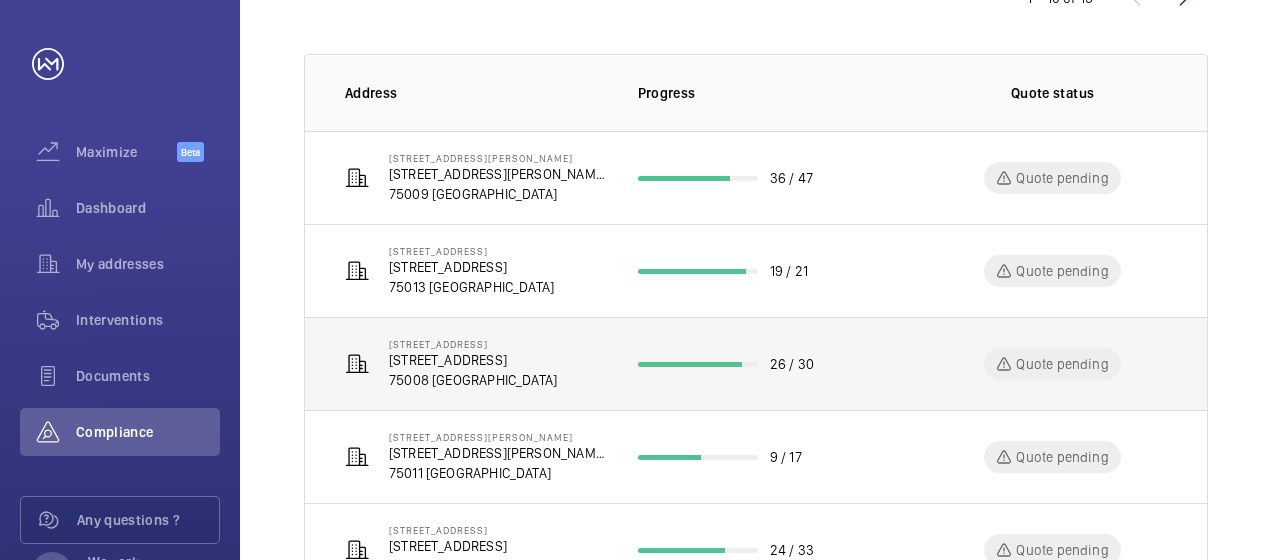 scroll, scrollTop: 588, scrollLeft: 0, axis: vertical 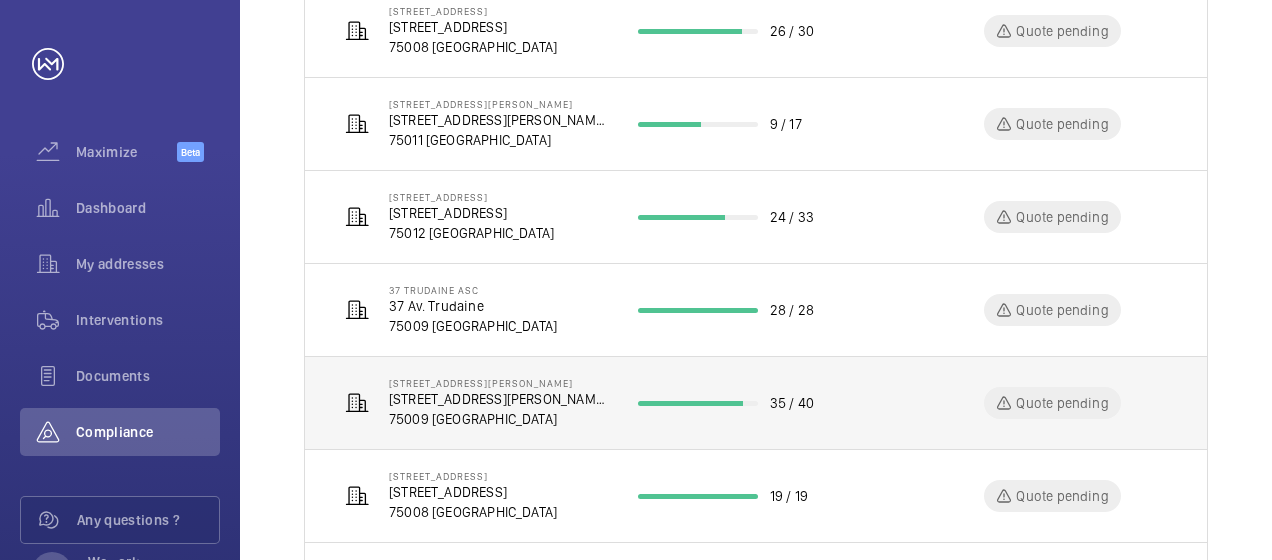 click on "[STREET_ADDRESS][PERSON_NAME]" 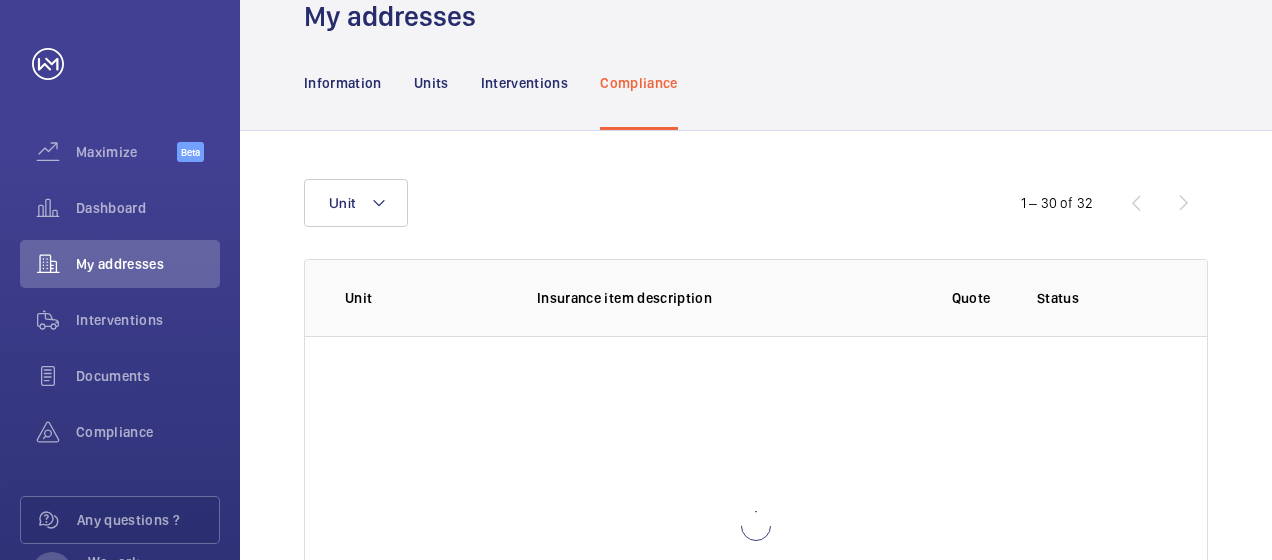scroll, scrollTop: 90, scrollLeft: 0, axis: vertical 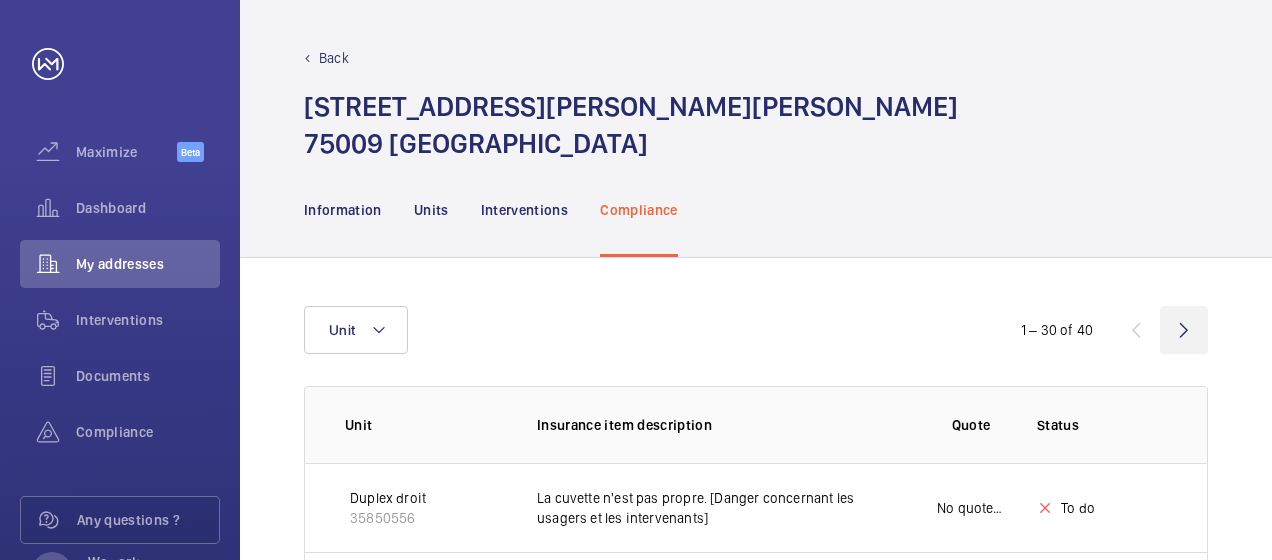 click 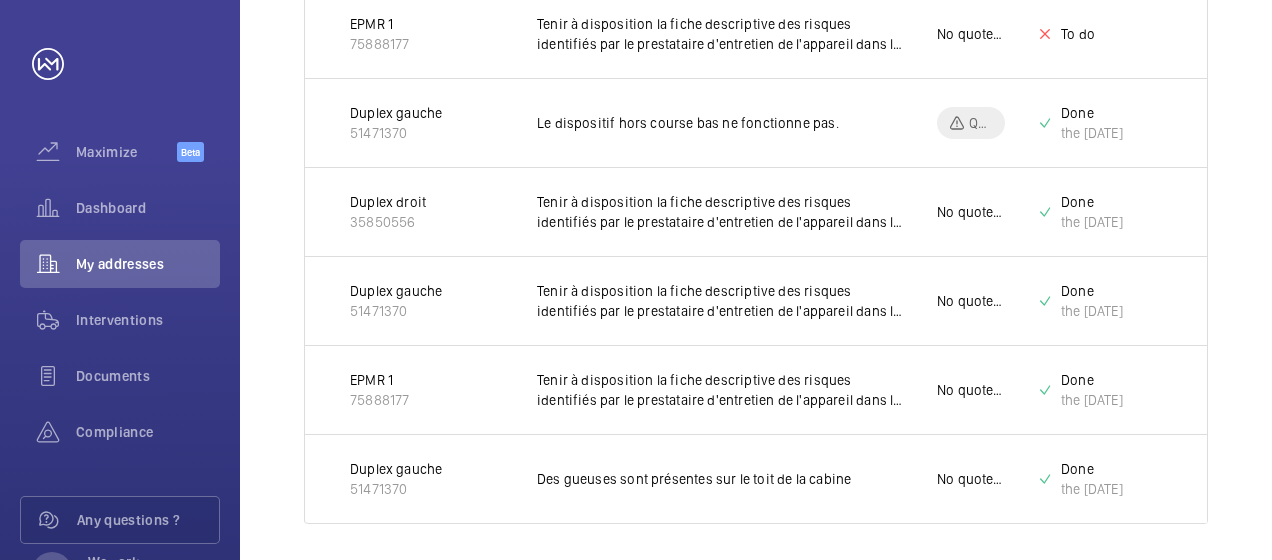 scroll, scrollTop: 838, scrollLeft: 0, axis: vertical 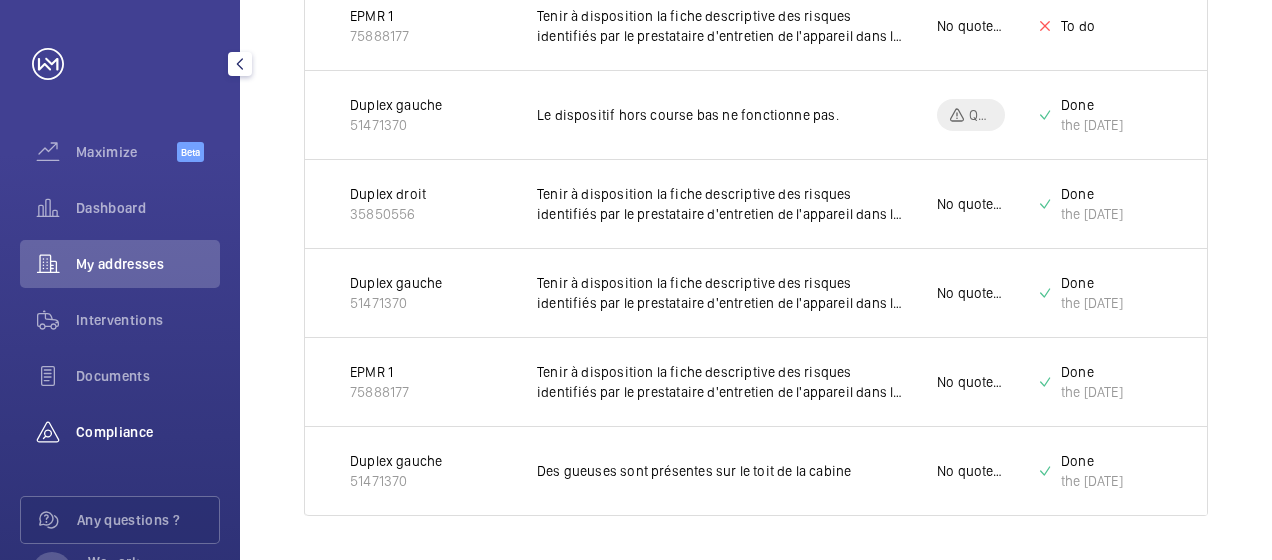 click on "Compliance" 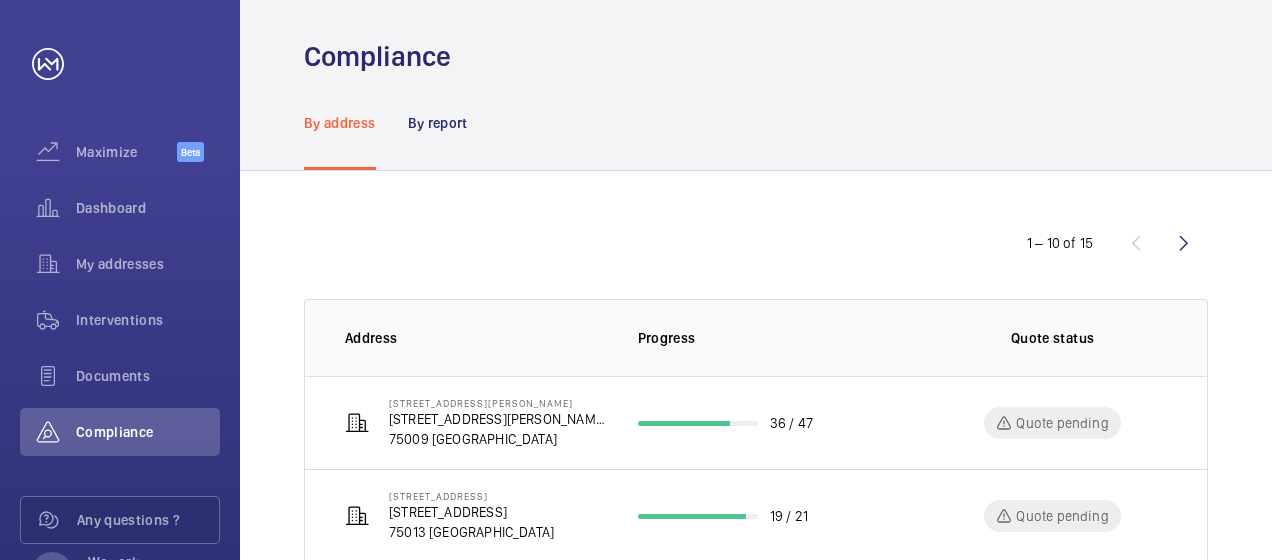 scroll, scrollTop: 0, scrollLeft: 0, axis: both 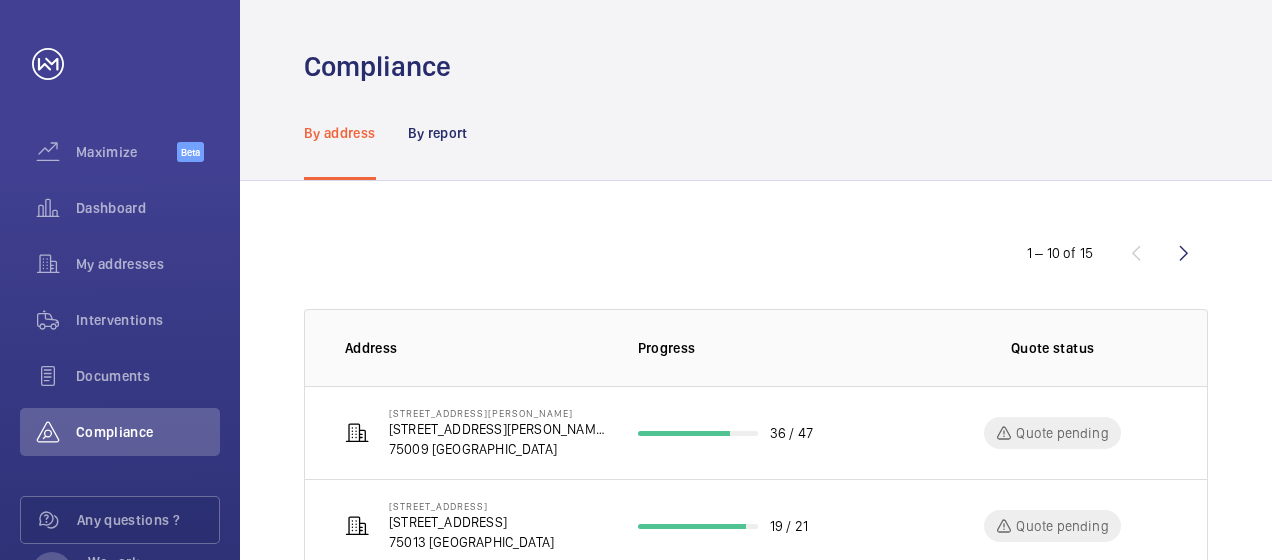 click 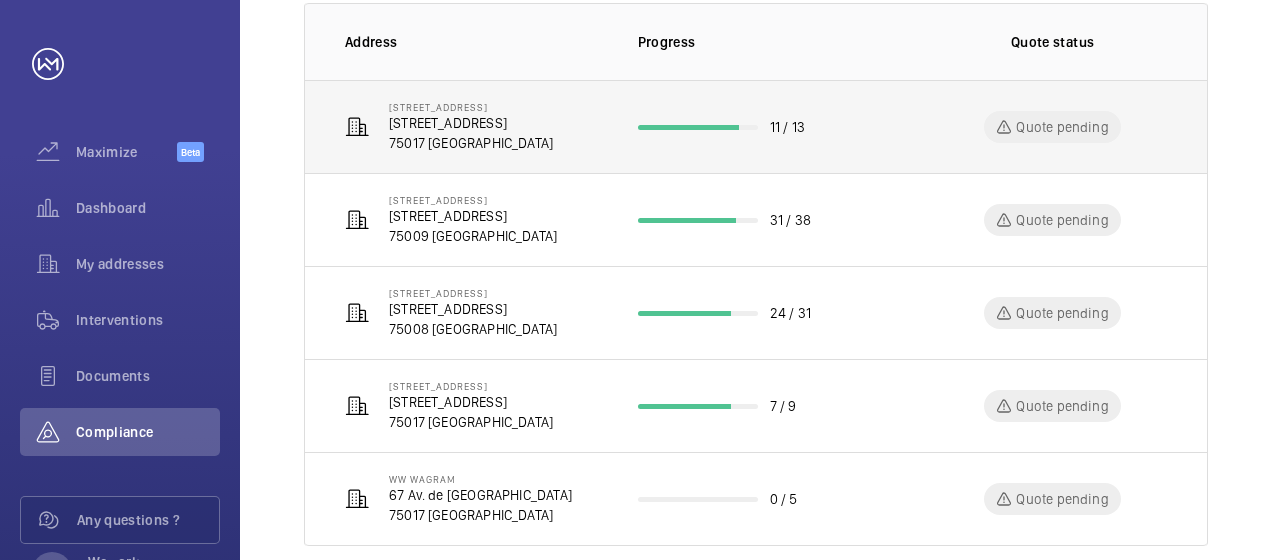 scroll, scrollTop: 333, scrollLeft: 0, axis: vertical 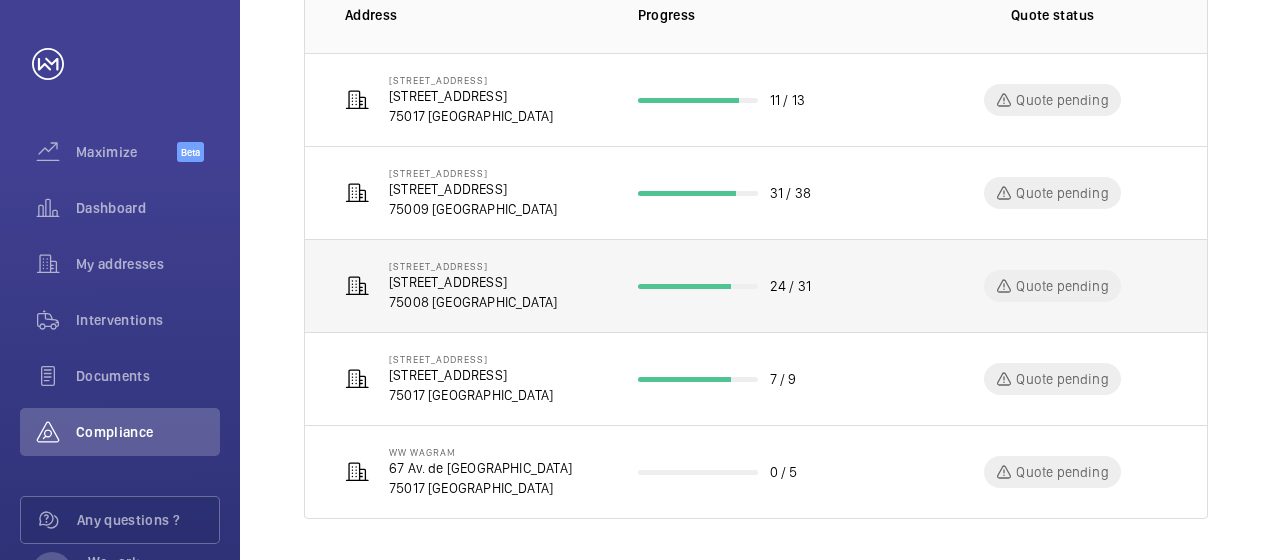 click on "[STREET_ADDRESS]" 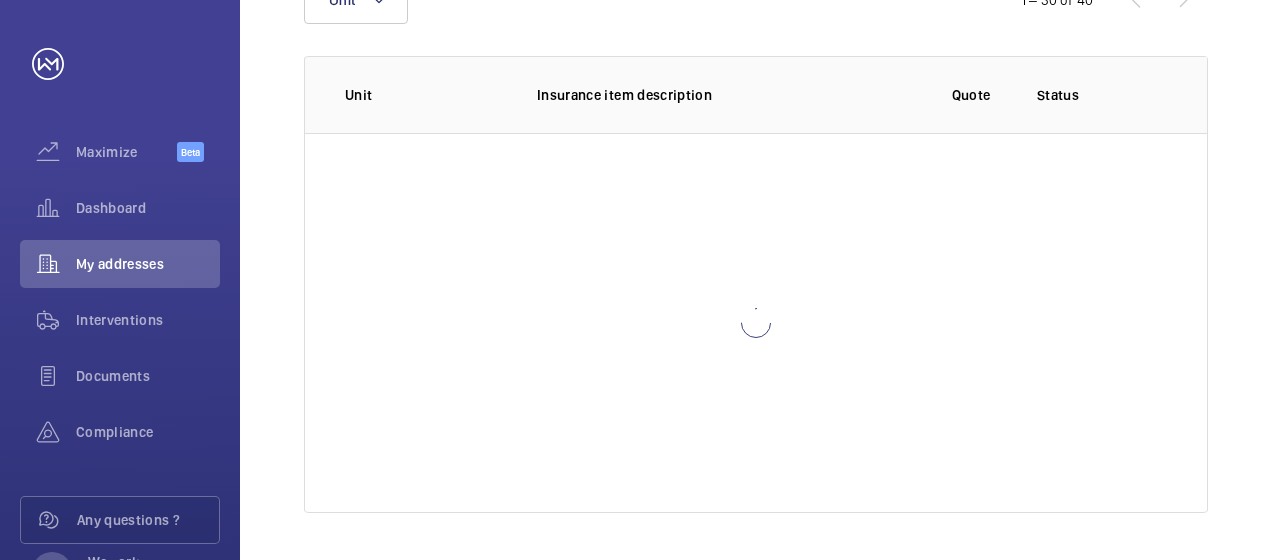 scroll, scrollTop: 330, scrollLeft: 0, axis: vertical 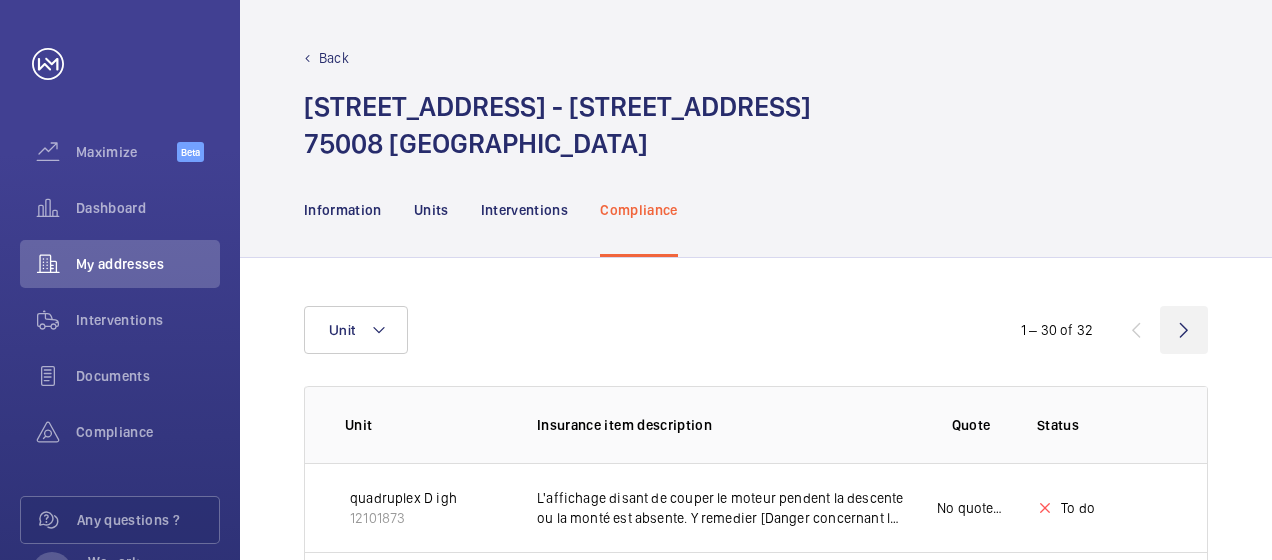 click 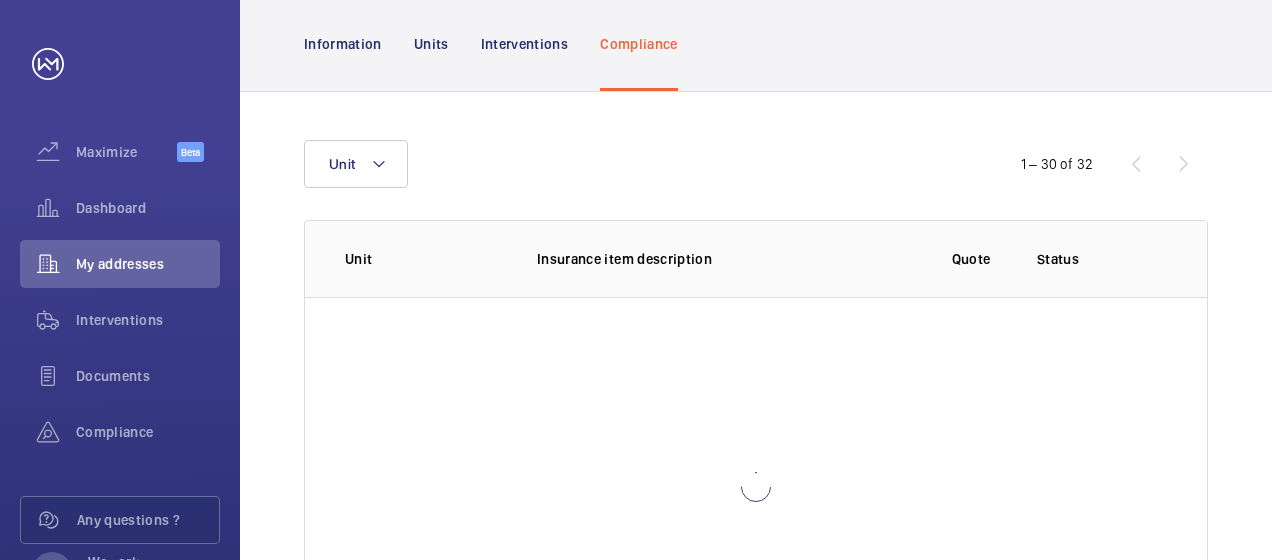 scroll, scrollTop: 128, scrollLeft: 0, axis: vertical 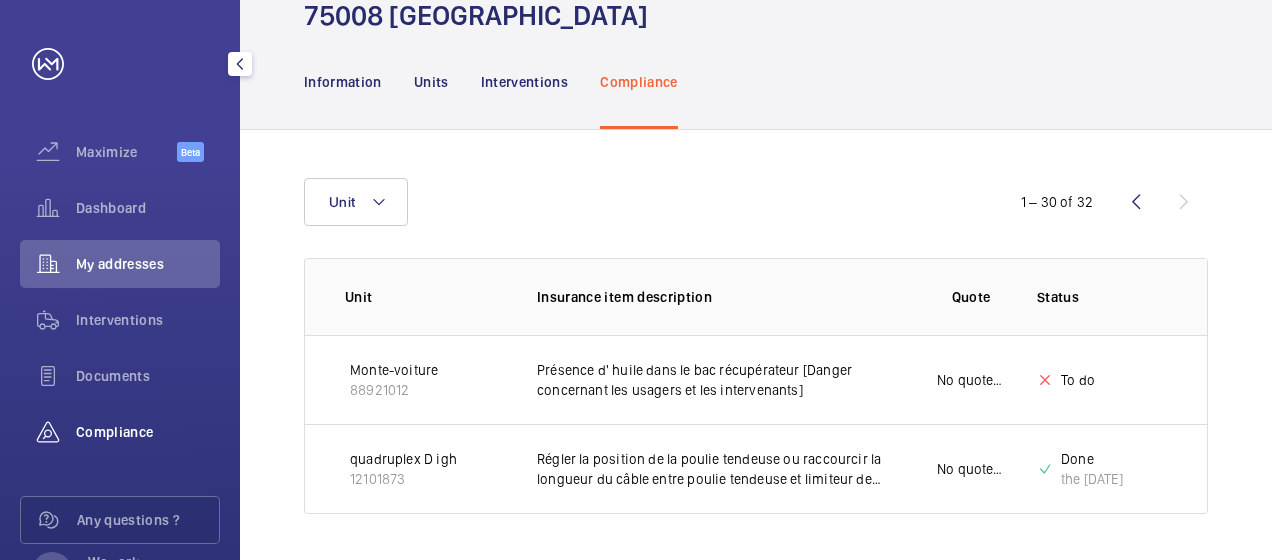 click on "Compliance" 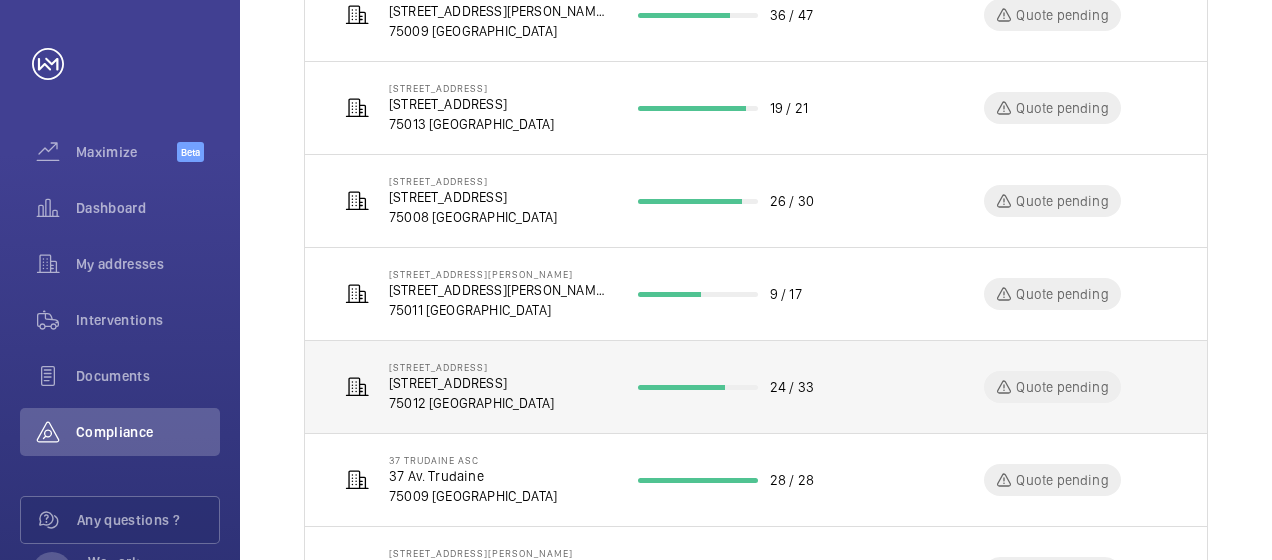 scroll, scrollTop: 422, scrollLeft: 0, axis: vertical 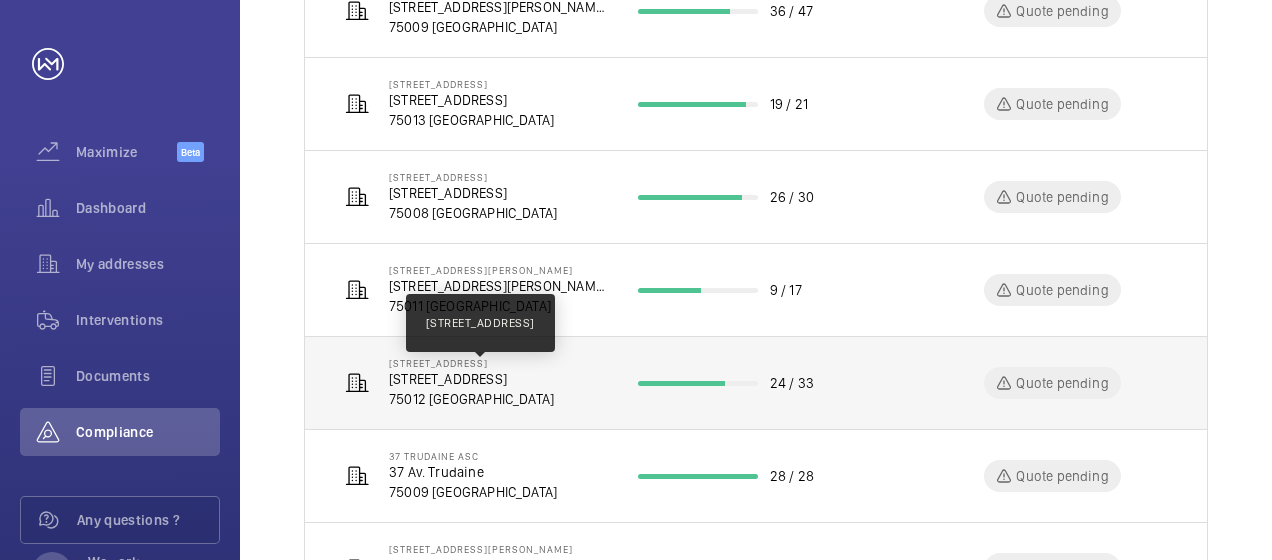 click on "[STREET_ADDRESS]" 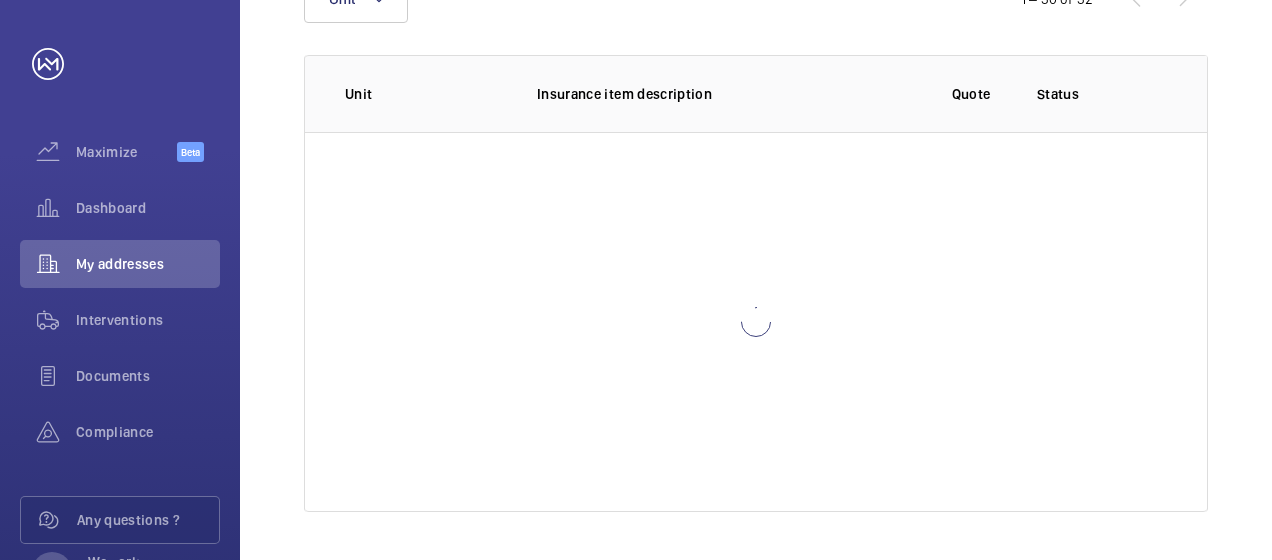 scroll, scrollTop: 90, scrollLeft: 0, axis: vertical 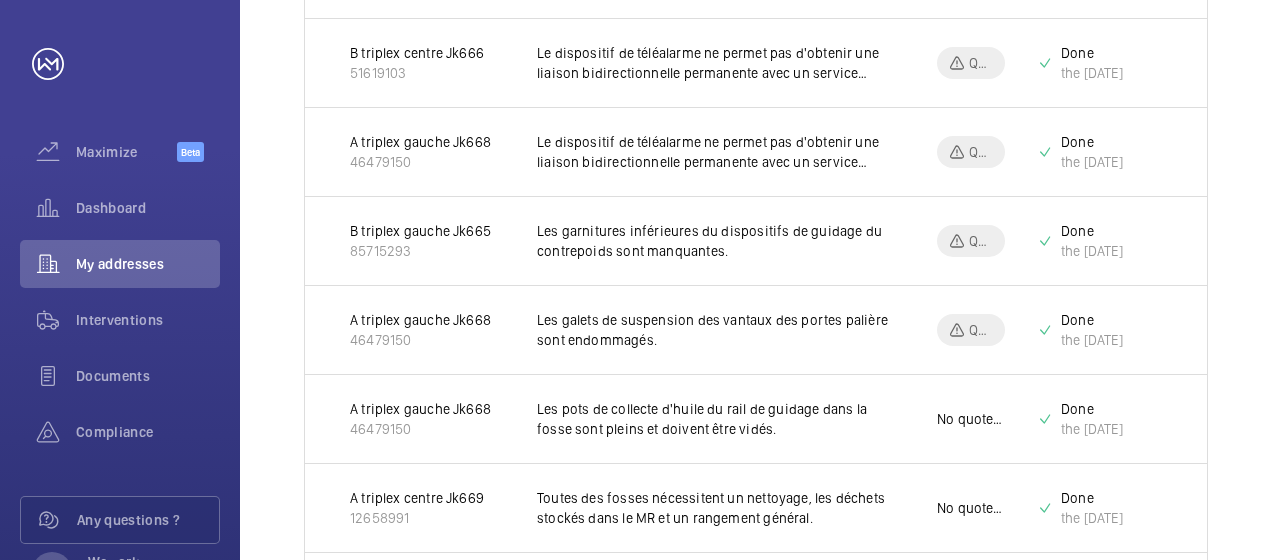 drag, startPoint x: 1167, startPoint y: 420, endPoint x: 1071, endPoint y: 427, distance: 96.25487 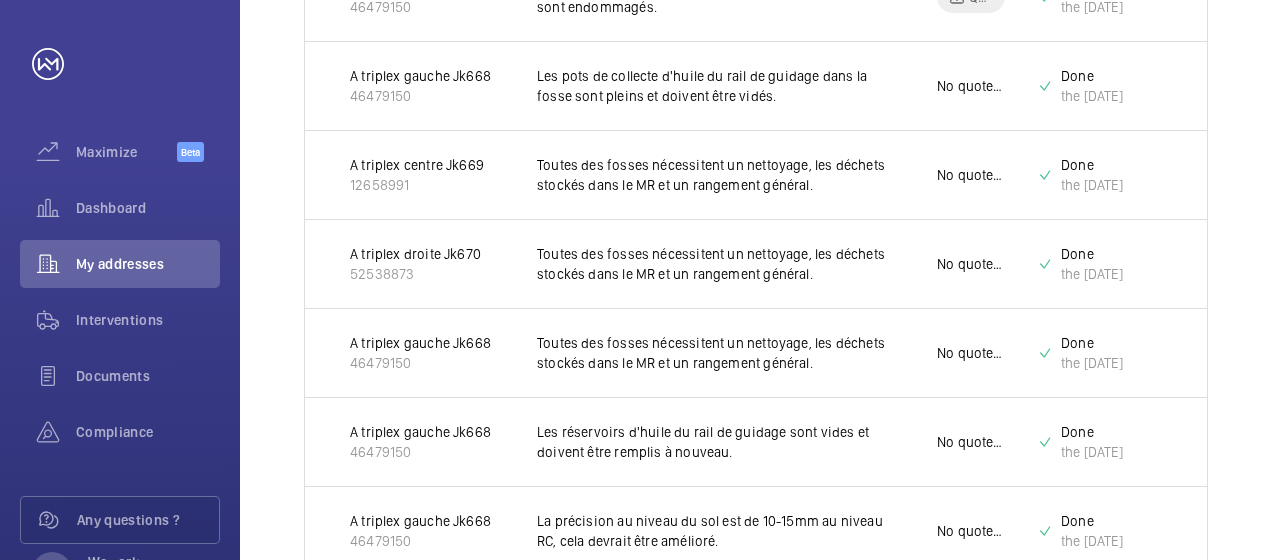 scroll, scrollTop: 1924, scrollLeft: 0, axis: vertical 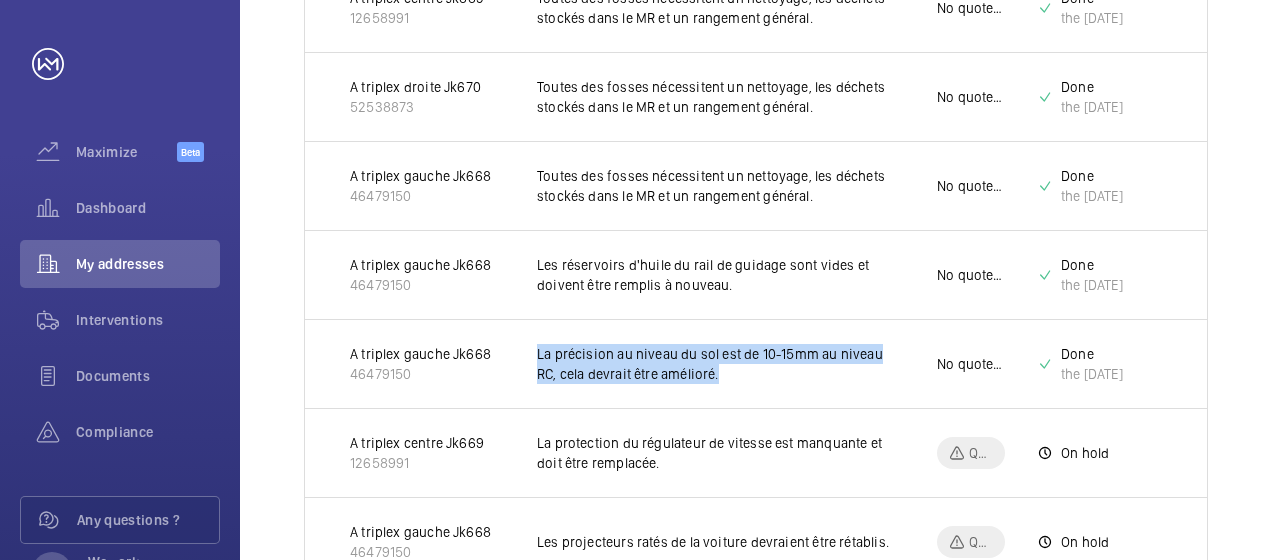 drag, startPoint x: 727, startPoint y: 384, endPoint x: 521, endPoint y: 337, distance: 211.29364 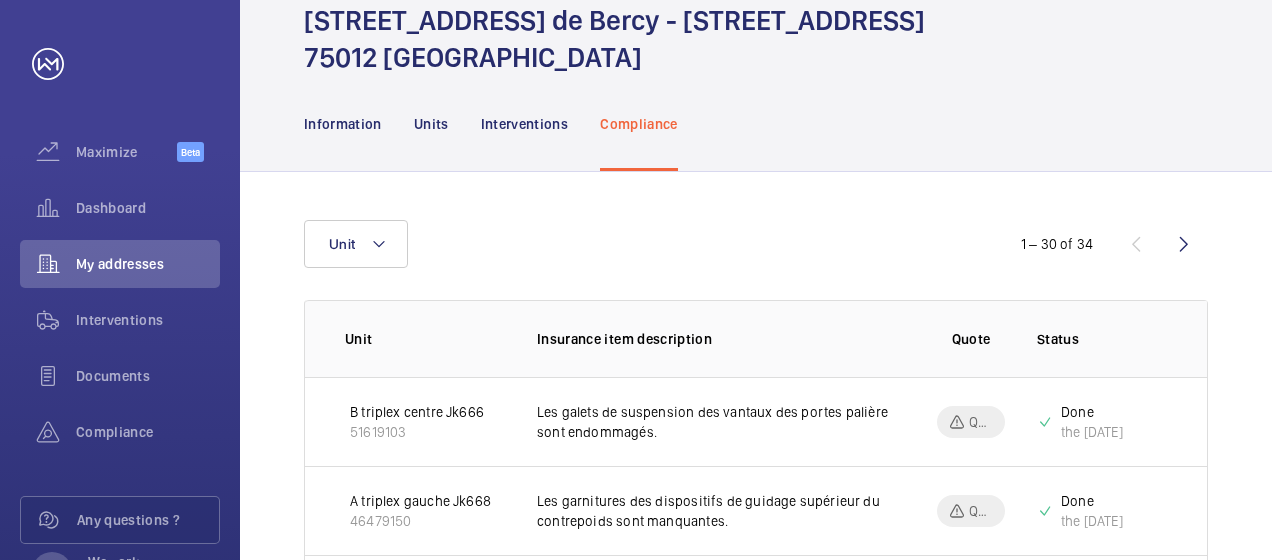 scroll, scrollTop: 0, scrollLeft: 0, axis: both 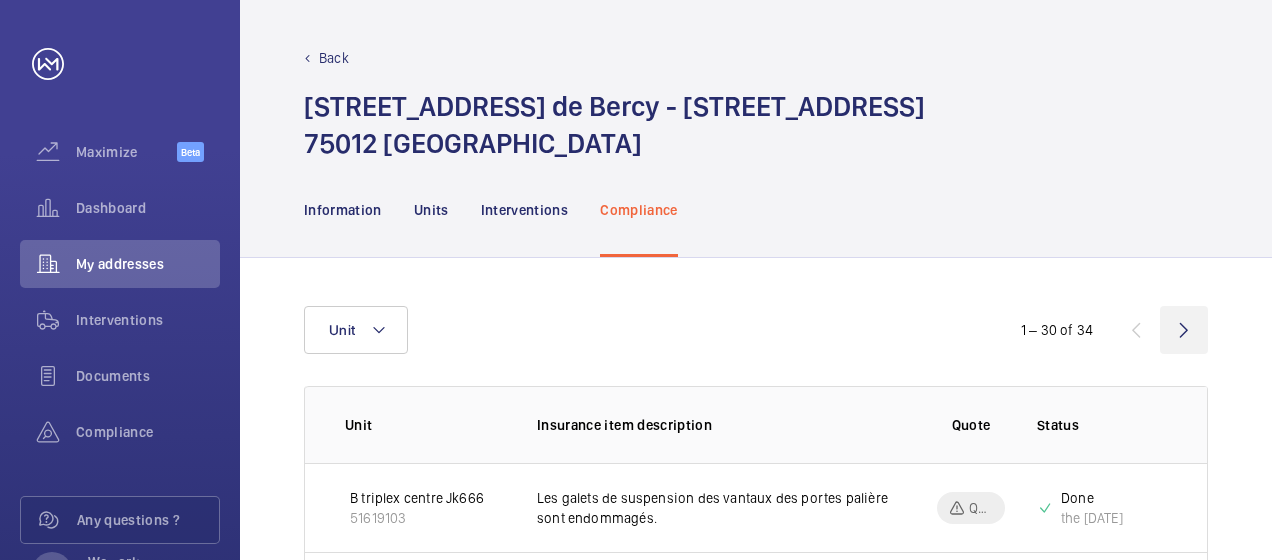 click 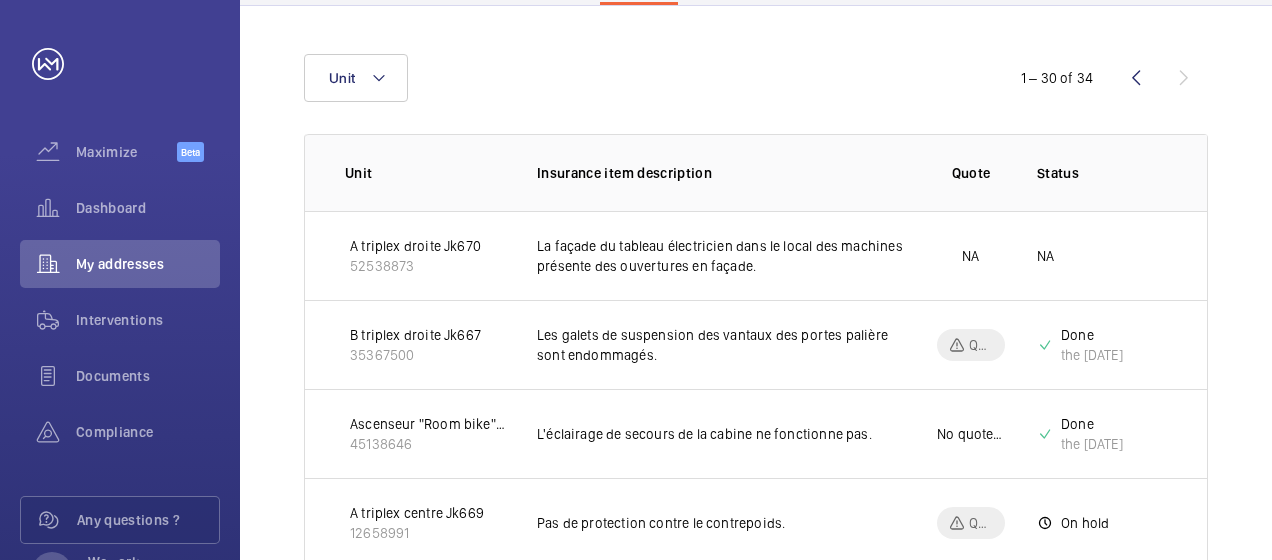 scroll, scrollTop: 306, scrollLeft: 0, axis: vertical 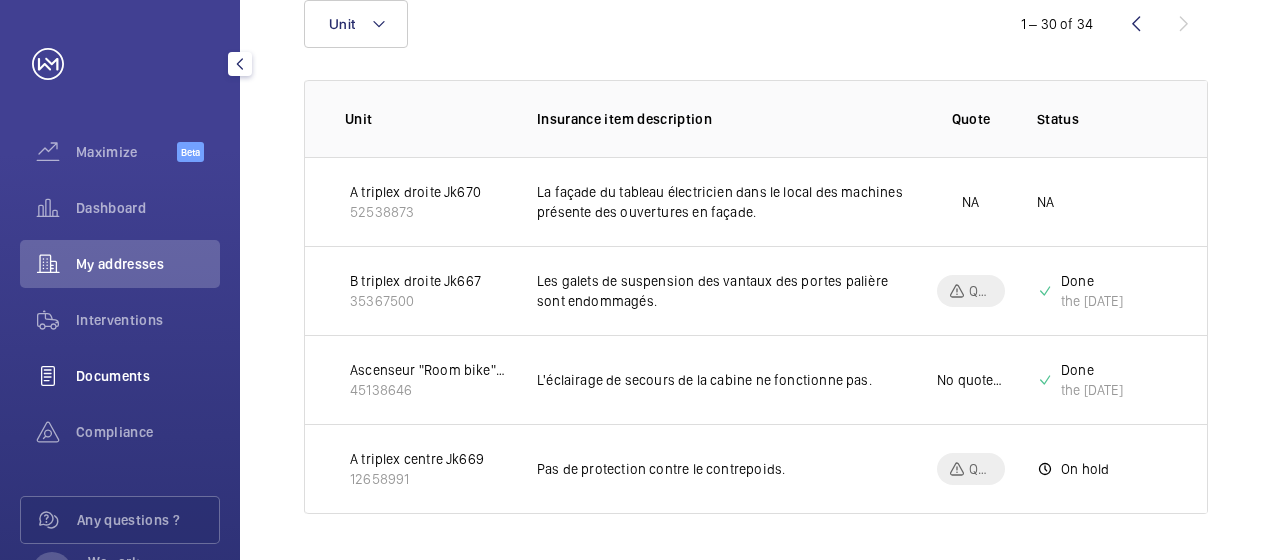 drag, startPoint x: 128, startPoint y: 428, endPoint x: 155, endPoint y: 392, distance: 45 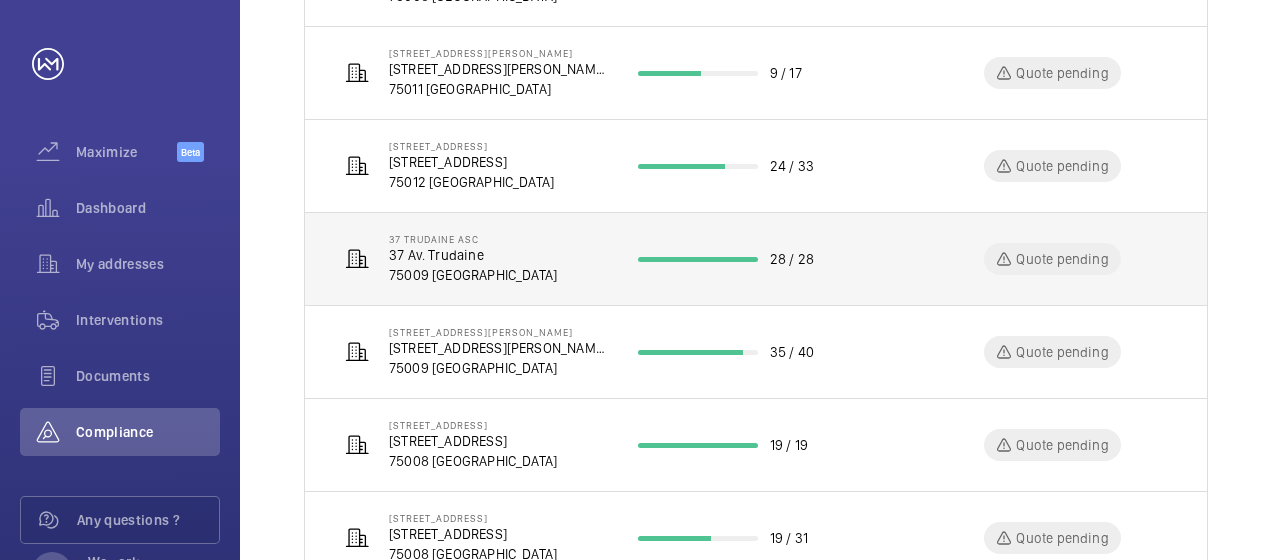 scroll, scrollTop: 801, scrollLeft: 0, axis: vertical 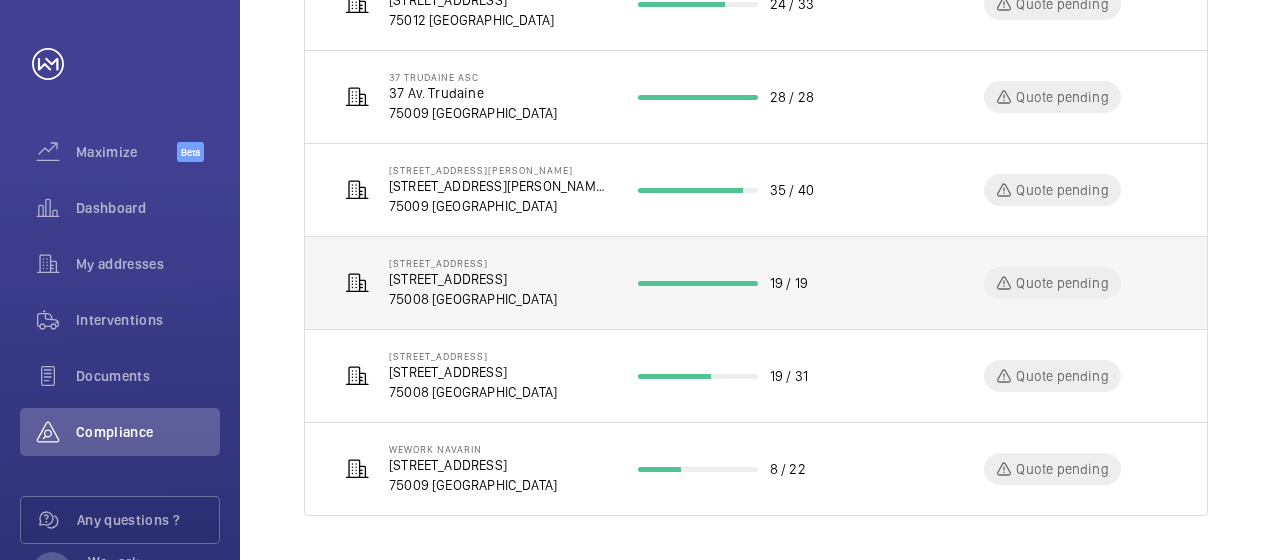 click on "[STREET_ADDRESS]" 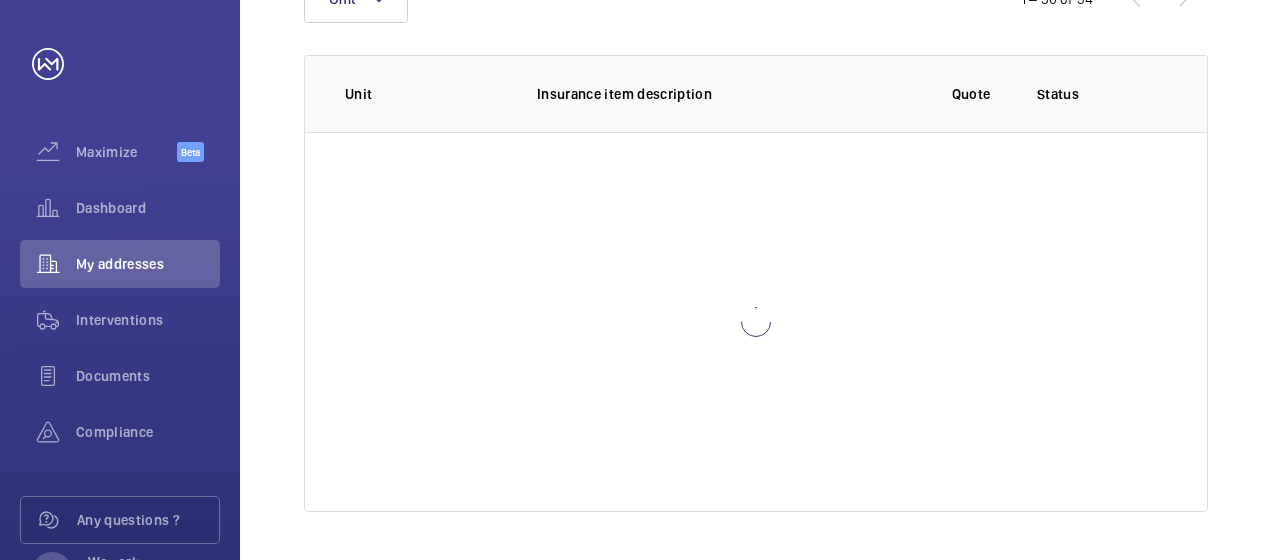 scroll, scrollTop: 0, scrollLeft: 0, axis: both 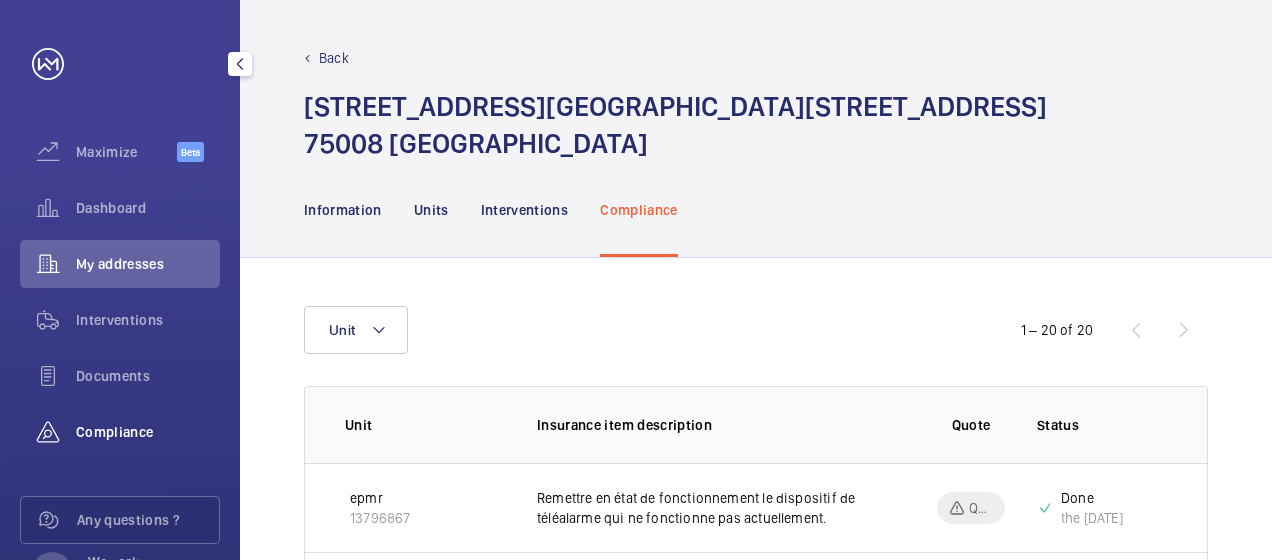 click on "Compliance" 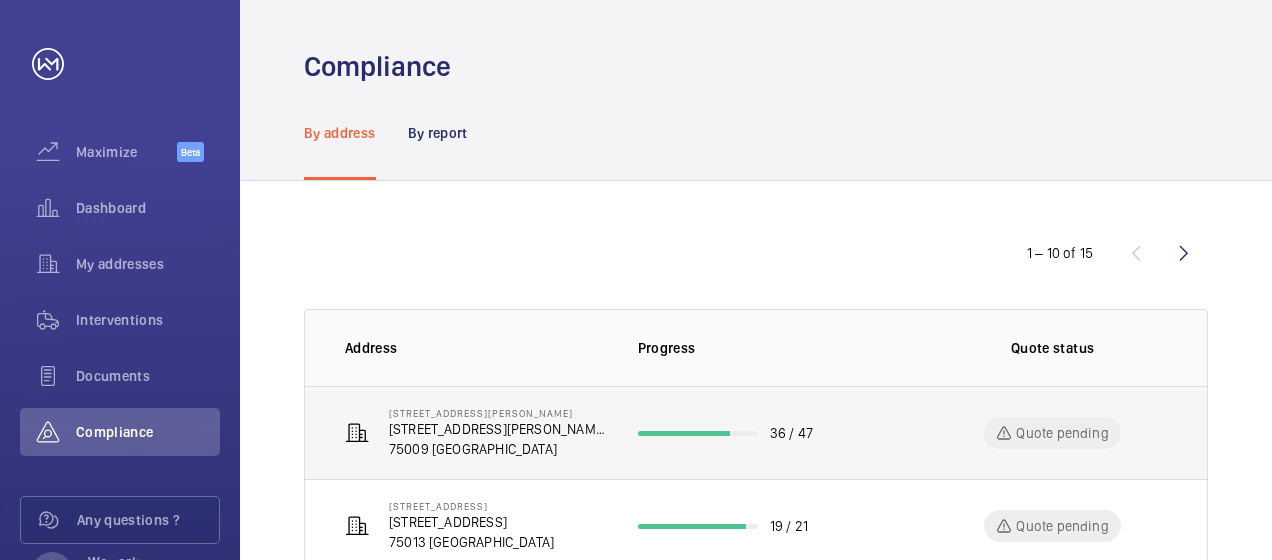click on "75009 [GEOGRAPHIC_DATA]" 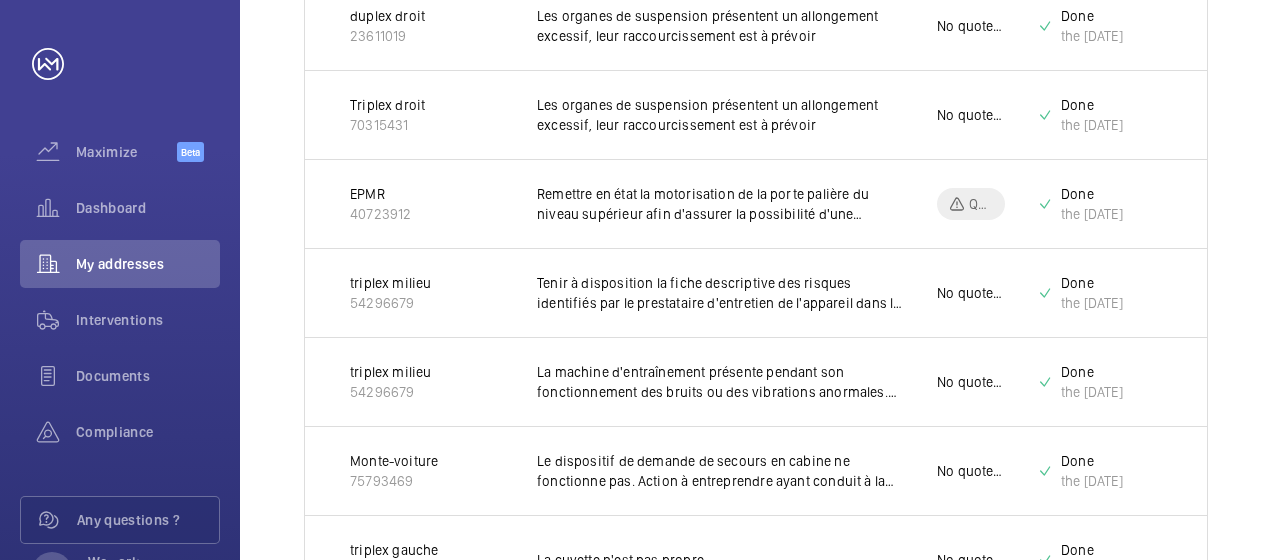 scroll, scrollTop: 1666, scrollLeft: 0, axis: vertical 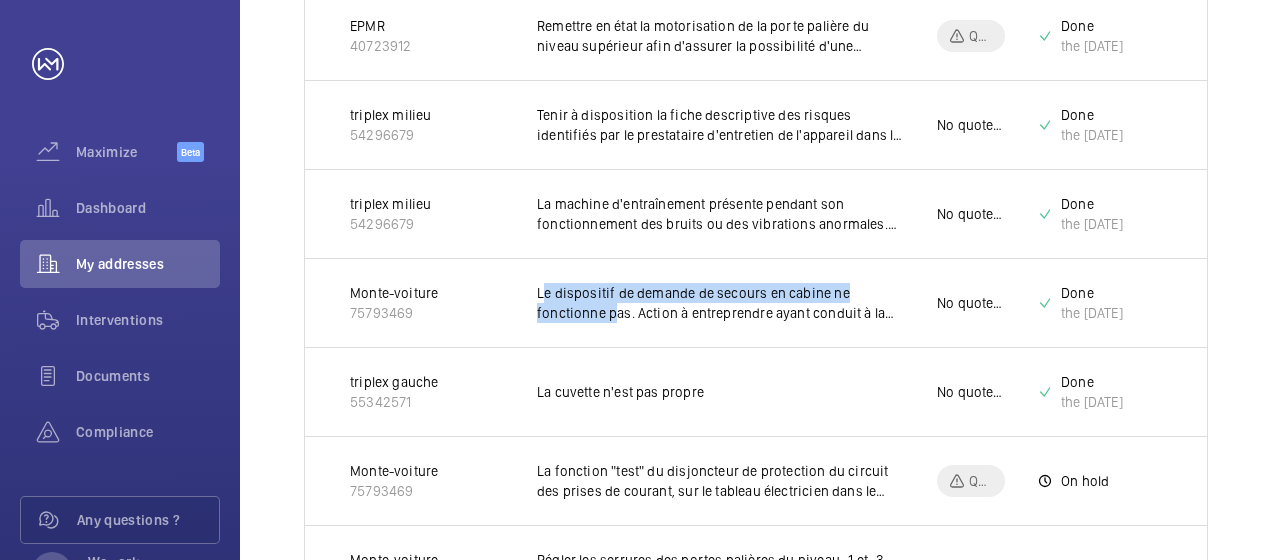 drag, startPoint x: 541, startPoint y: 236, endPoint x: 614, endPoint y: 267, distance: 79.30952 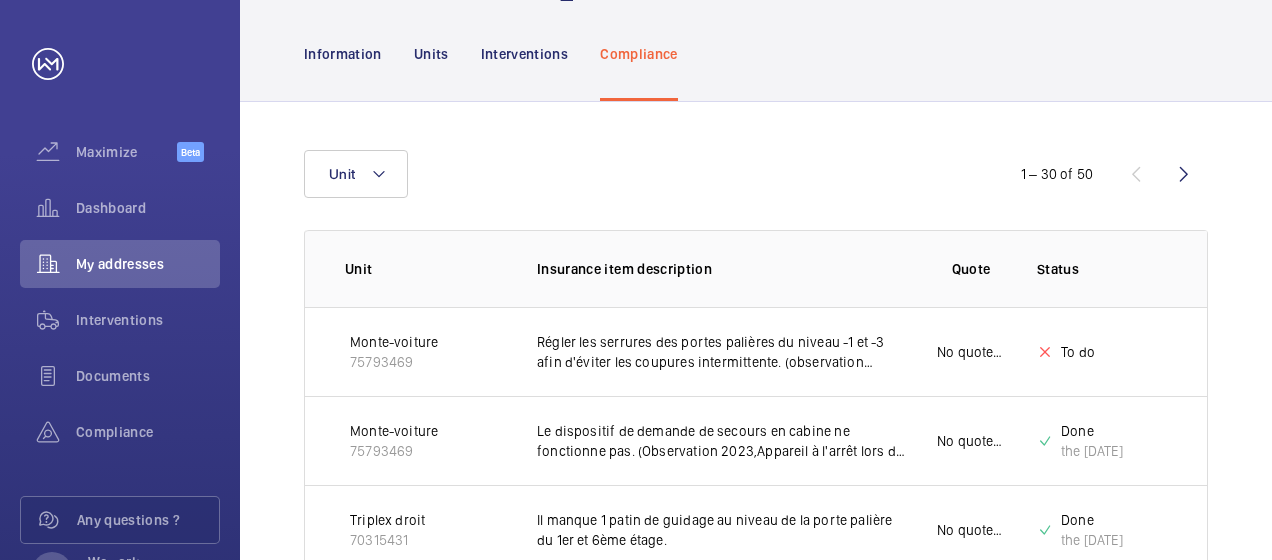 scroll, scrollTop: 0, scrollLeft: 0, axis: both 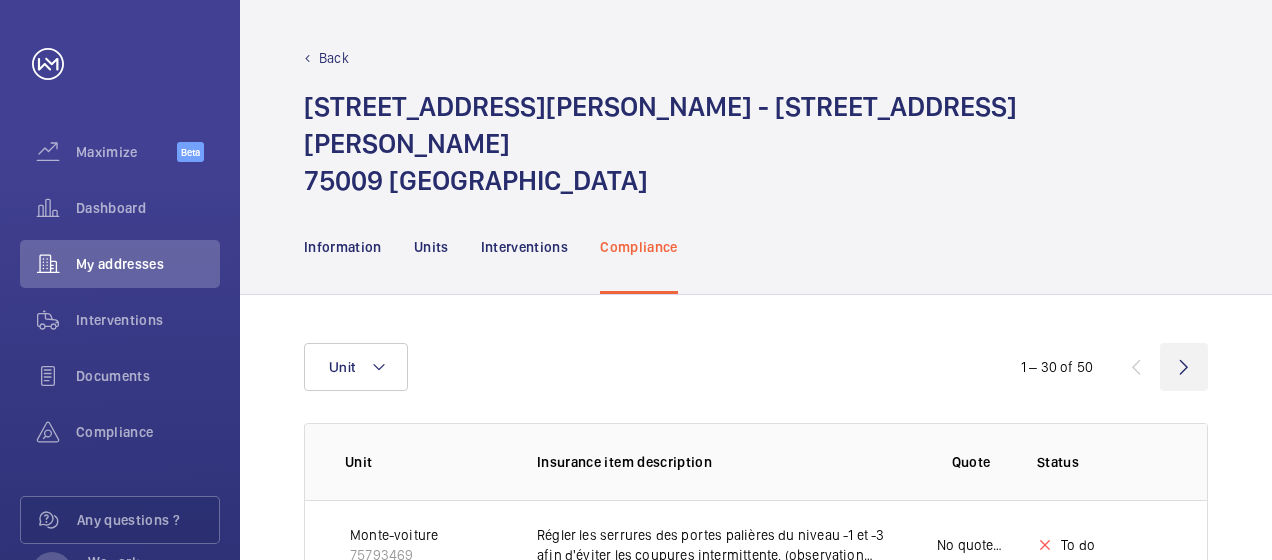 click 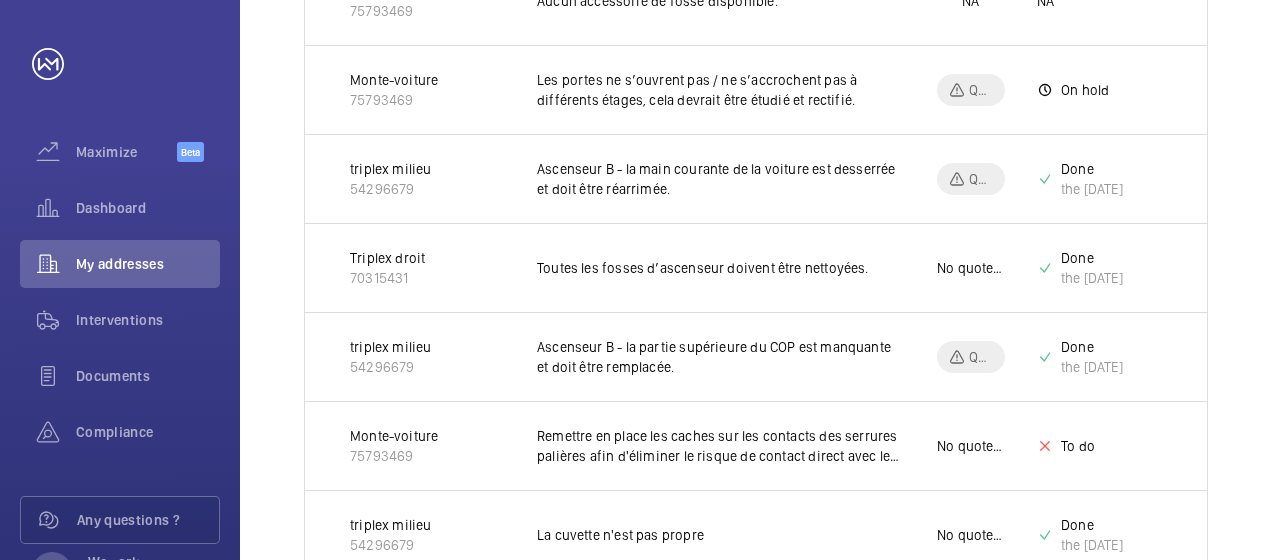 scroll, scrollTop: 1724, scrollLeft: 0, axis: vertical 